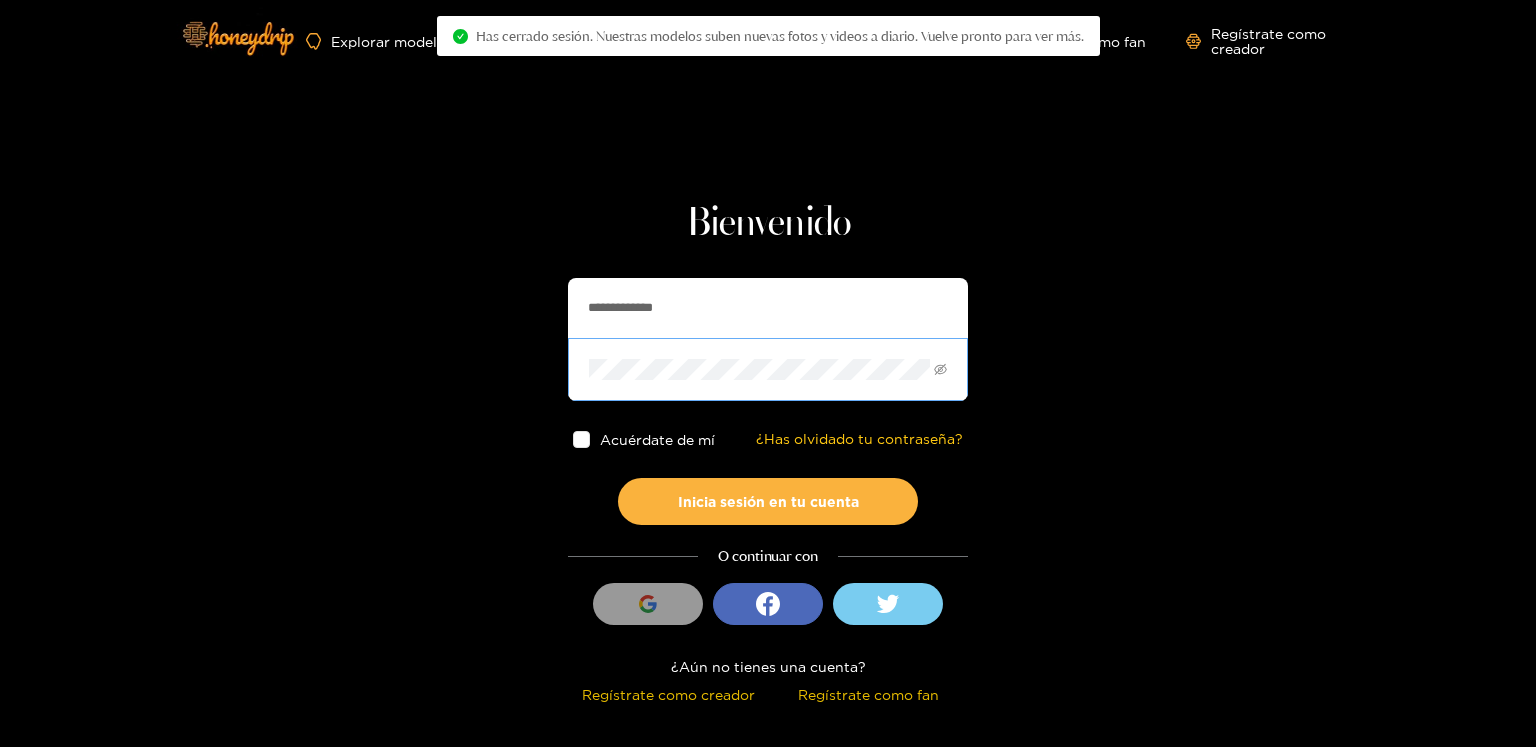 scroll, scrollTop: 0, scrollLeft: 0, axis: both 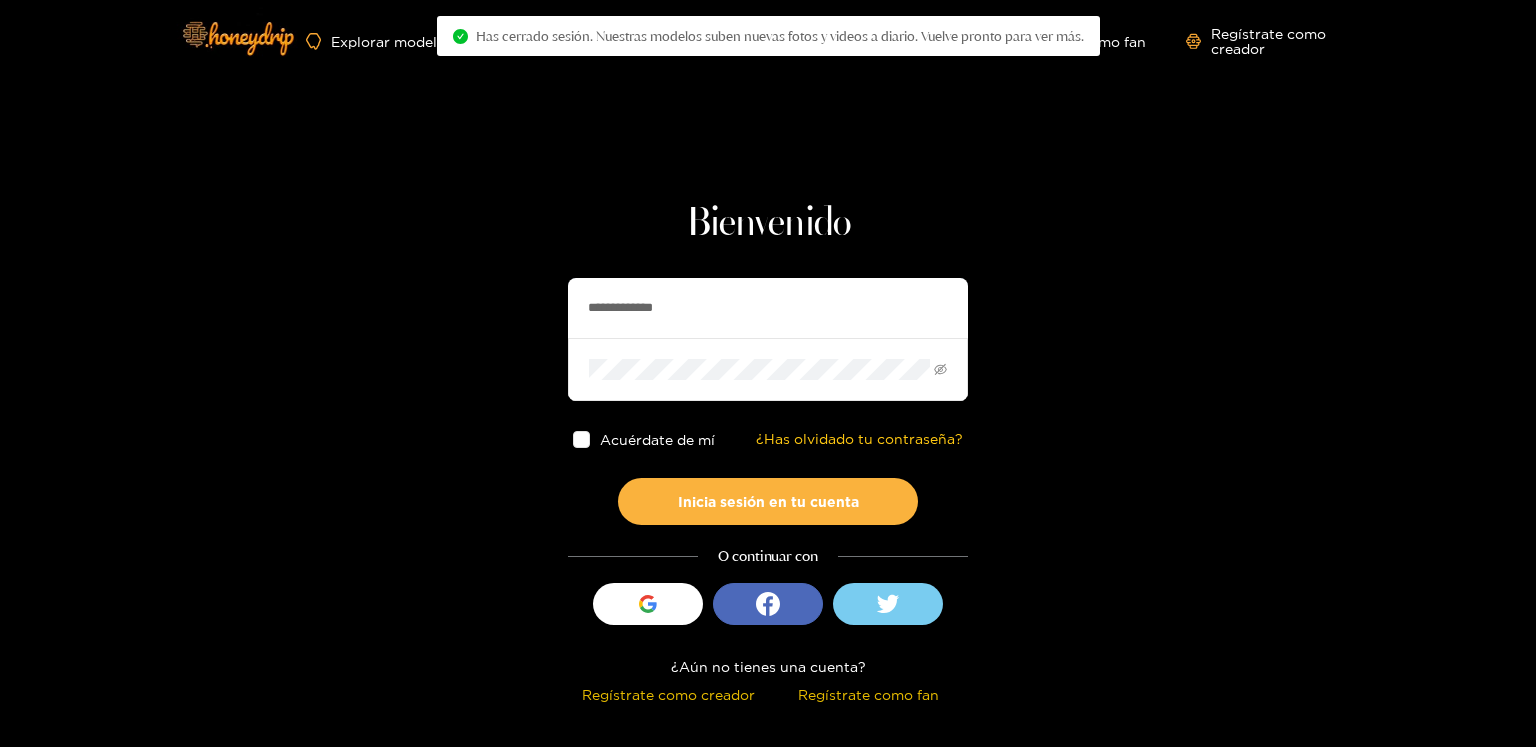 click on "**********" at bounding box center [768, 308] 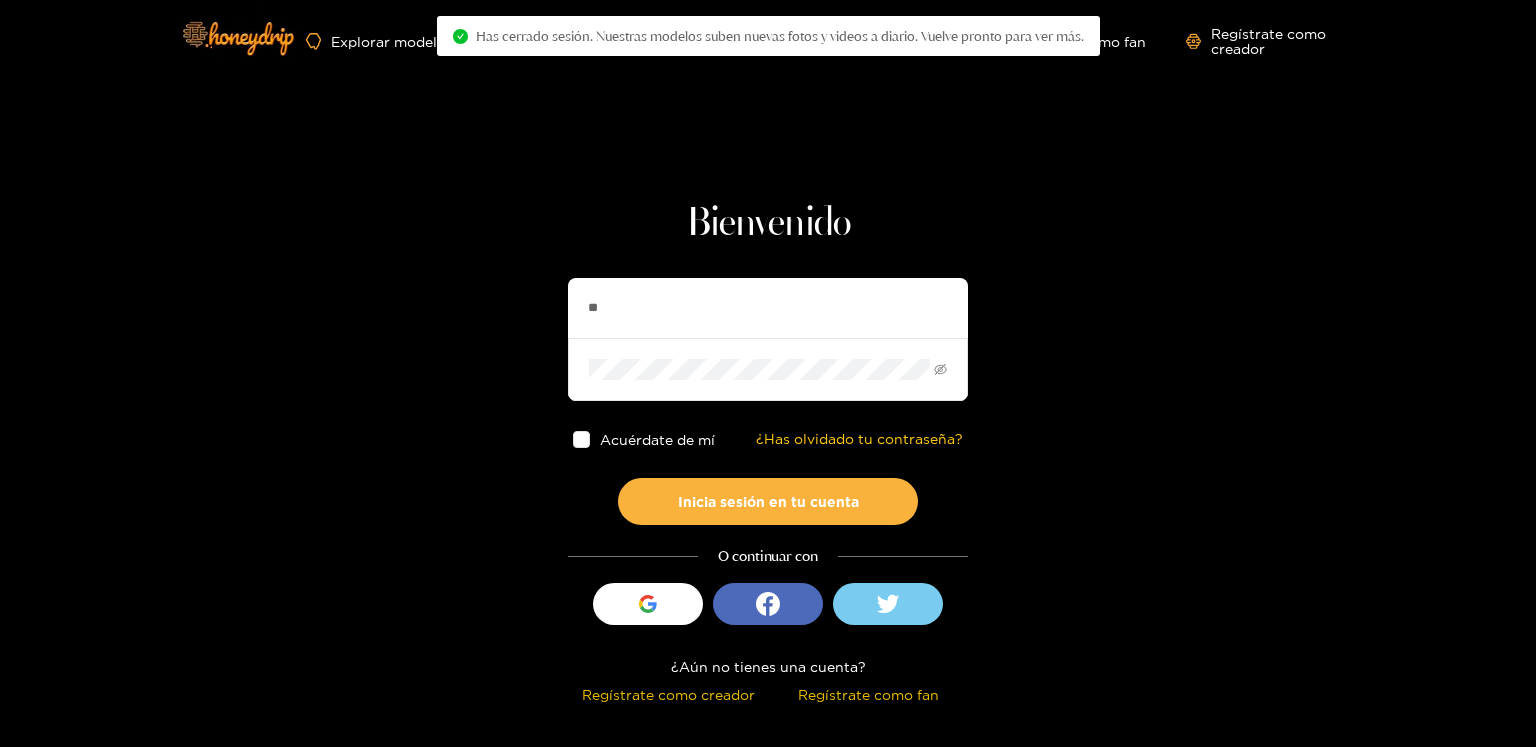 type on "*" 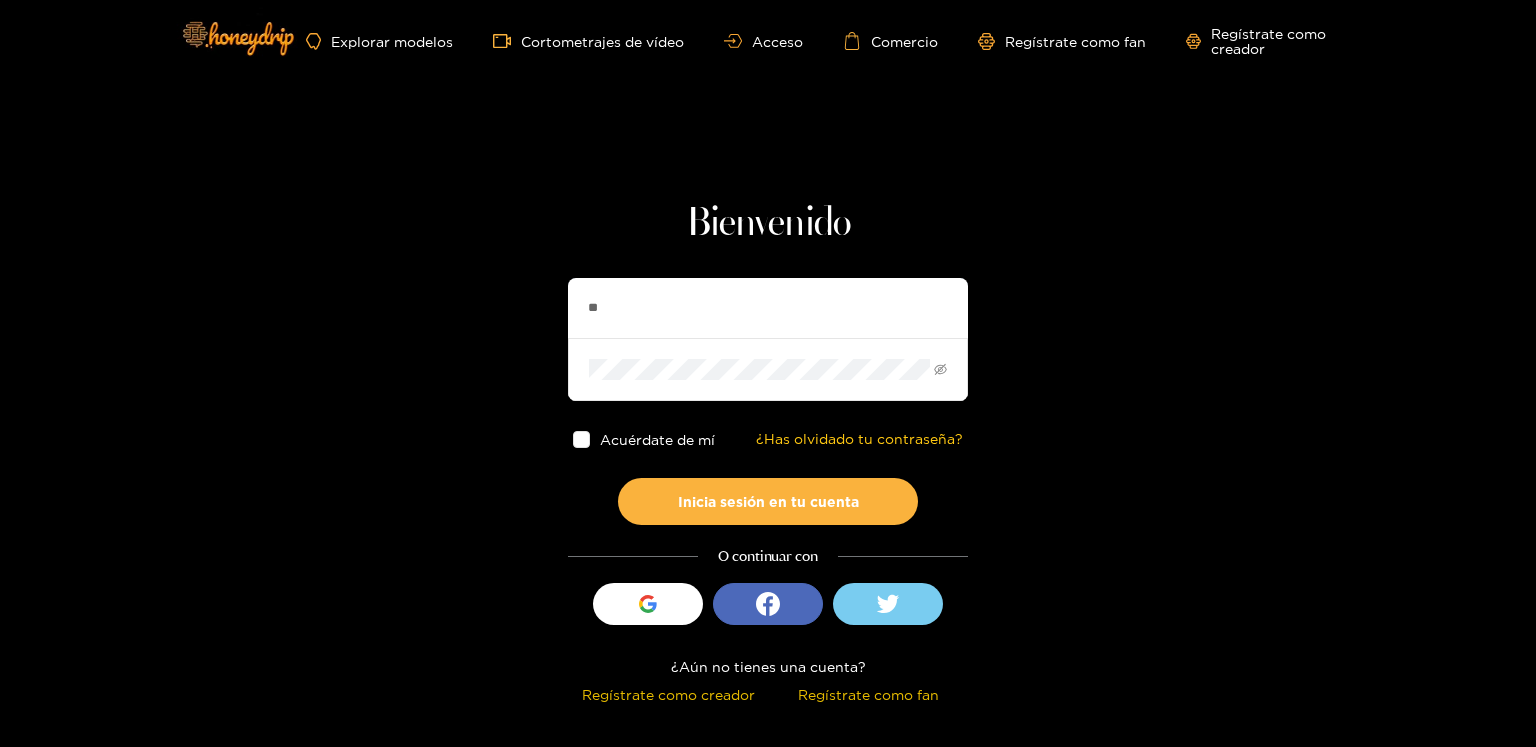 type on "*" 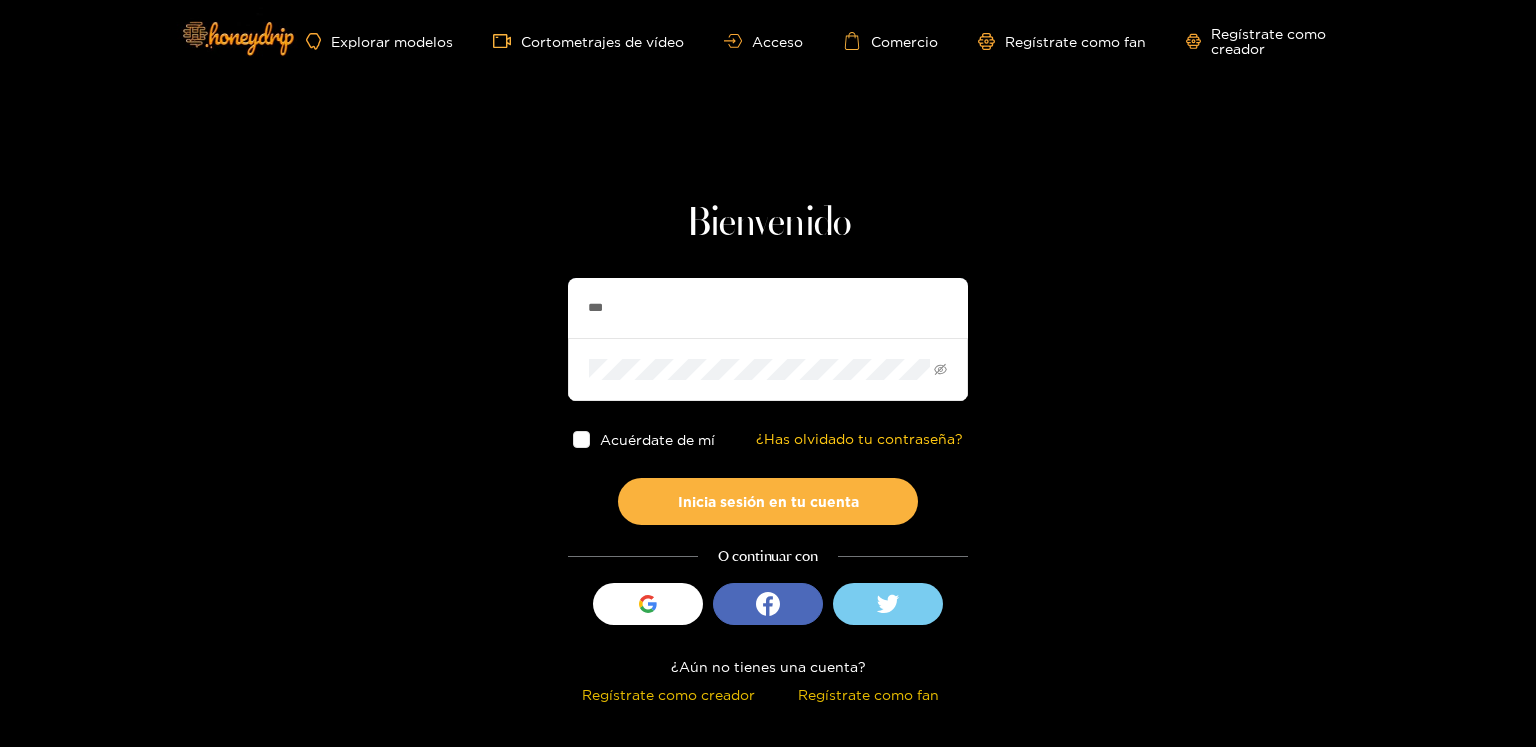 type on "*********" 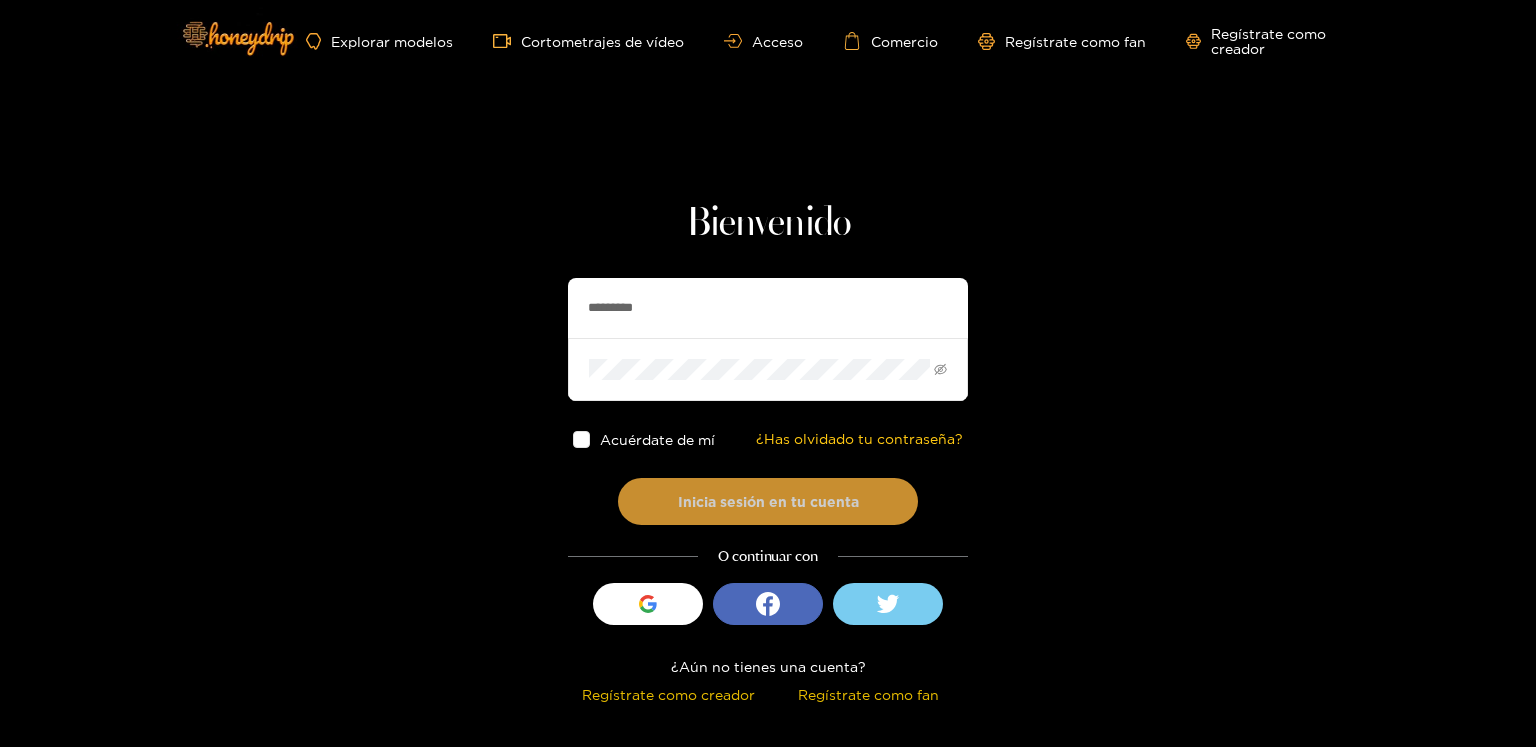 click on "Inicia sesión en tu cuenta" at bounding box center (768, 501) 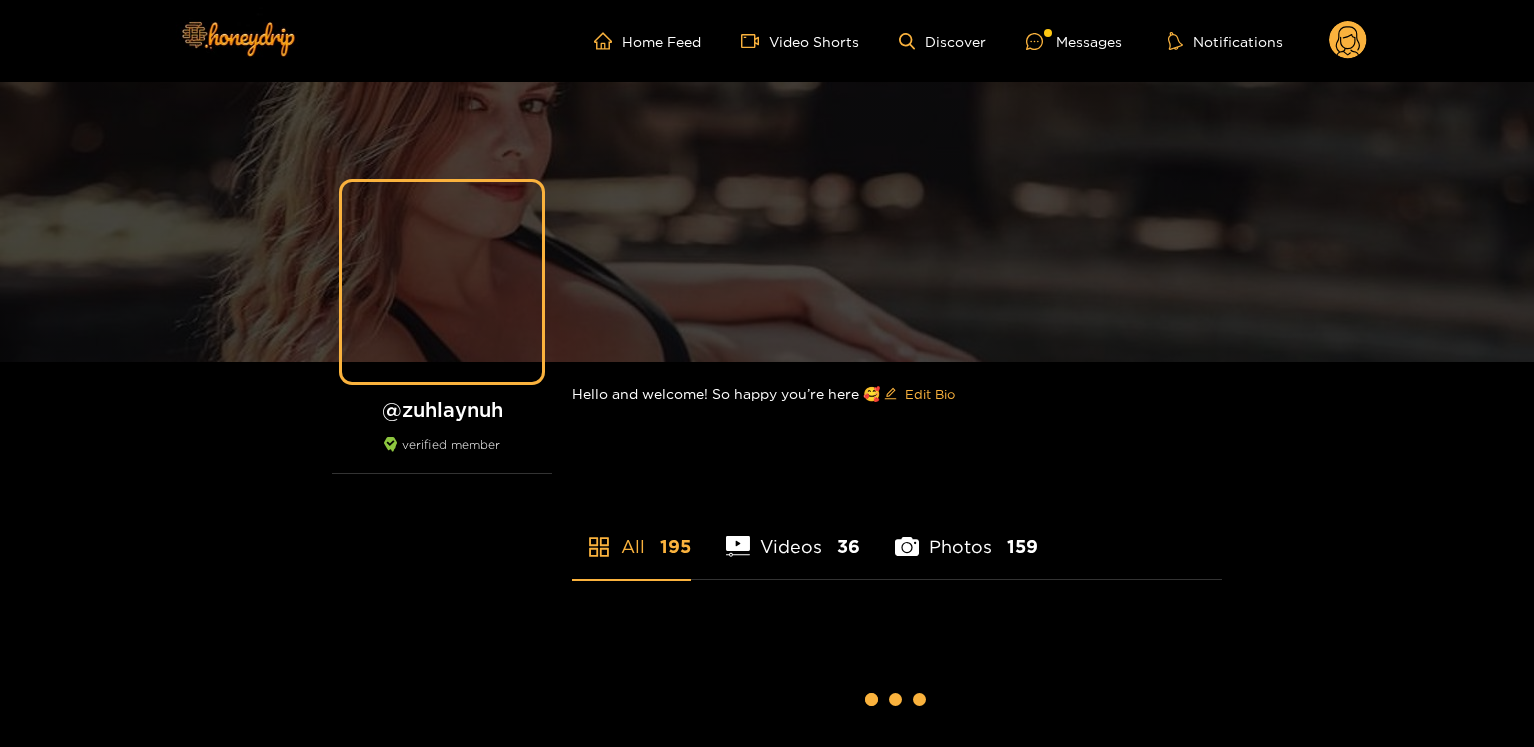 scroll, scrollTop: 0, scrollLeft: 0, axis: both 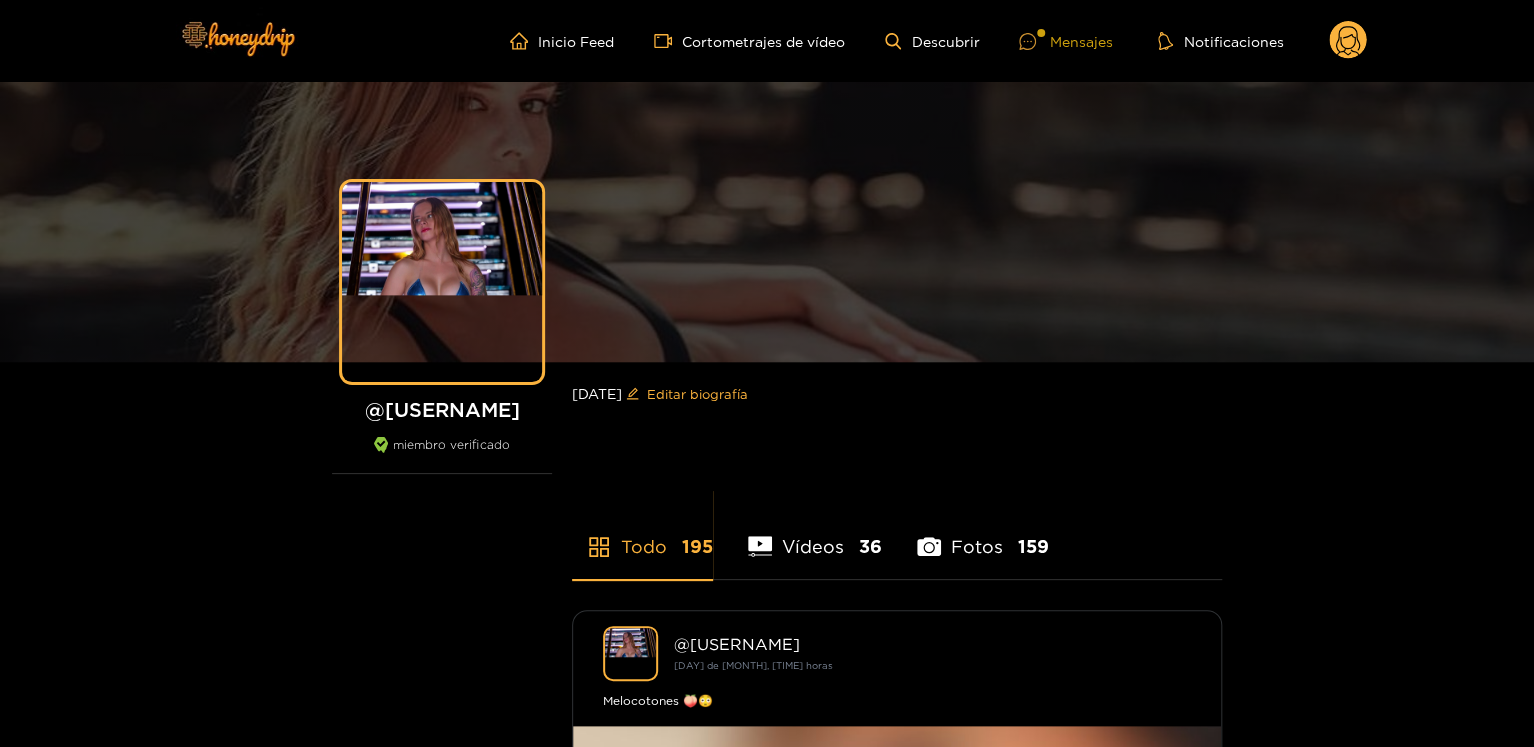 click at bounding box center (1034, 41) 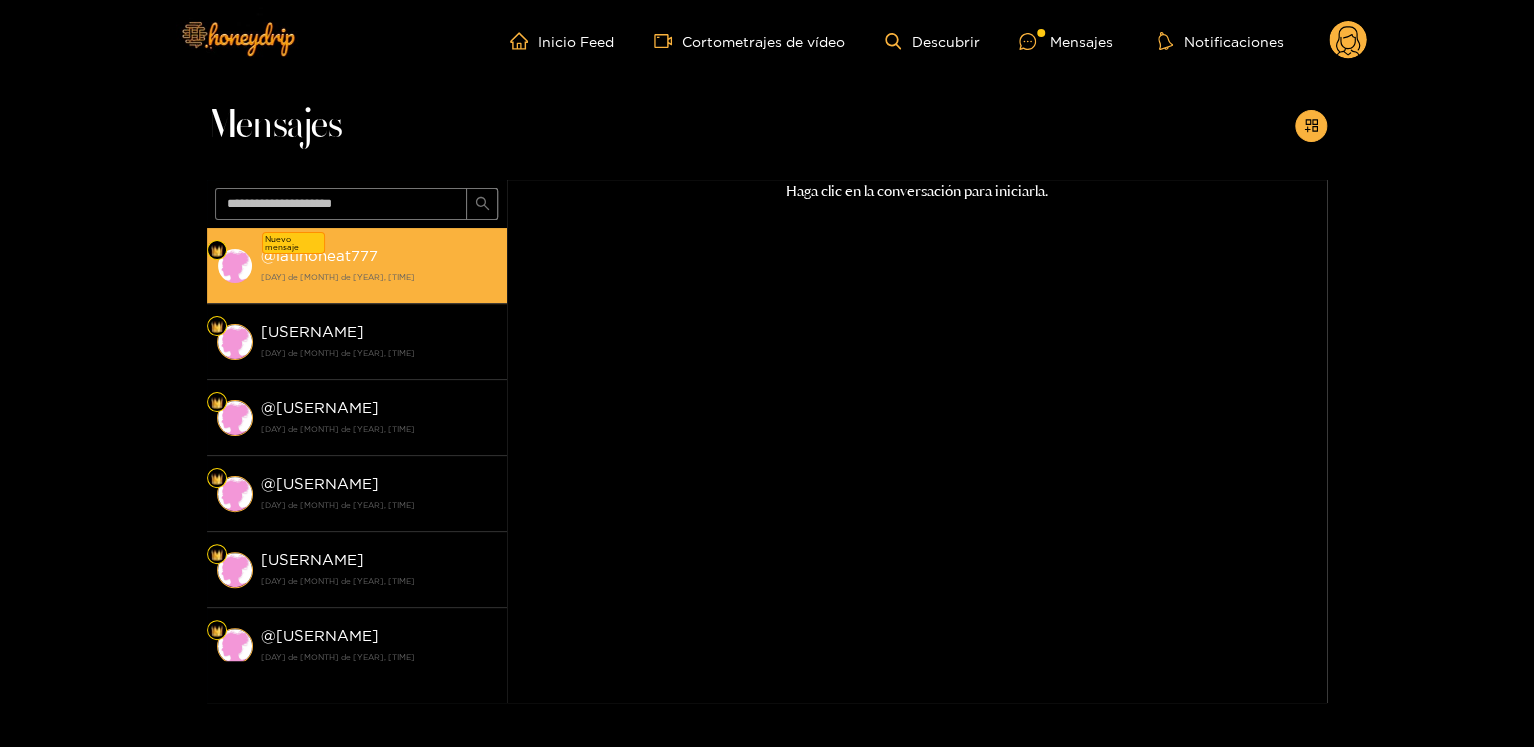 click on "[DATE]" at bounding box center [357, 266] 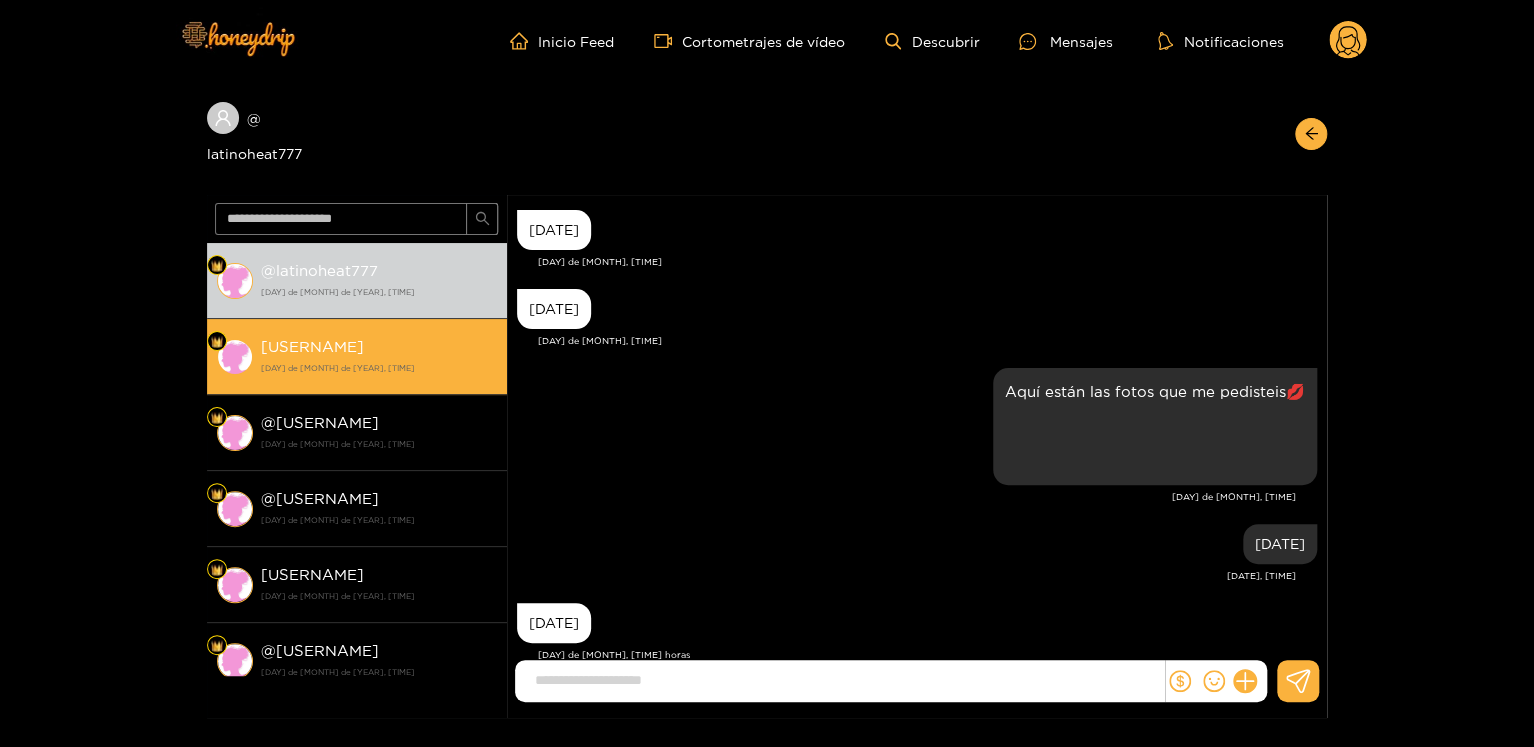 scroll, scrollTop: 1841, scrollLeft: 0, axis: vertical 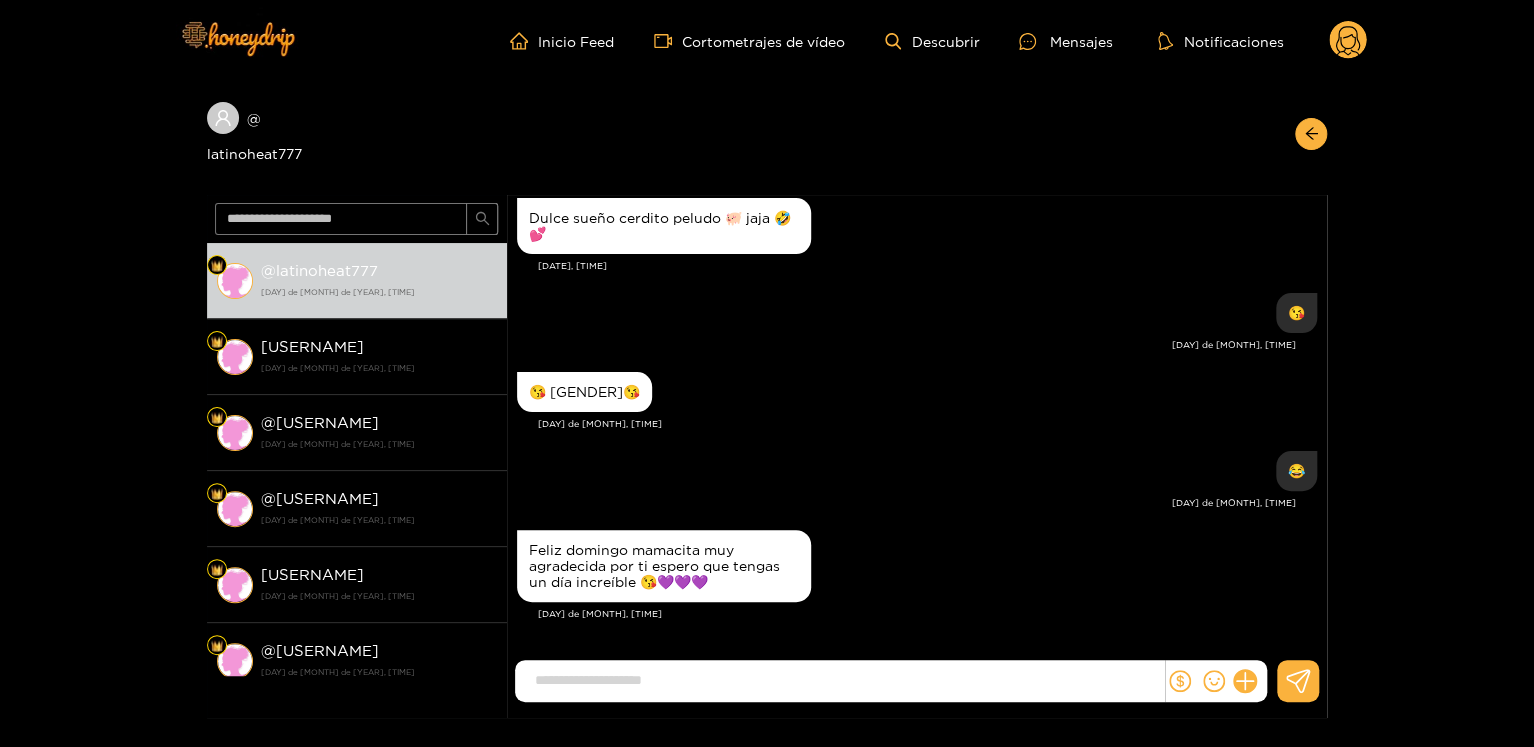 paste on "**********" 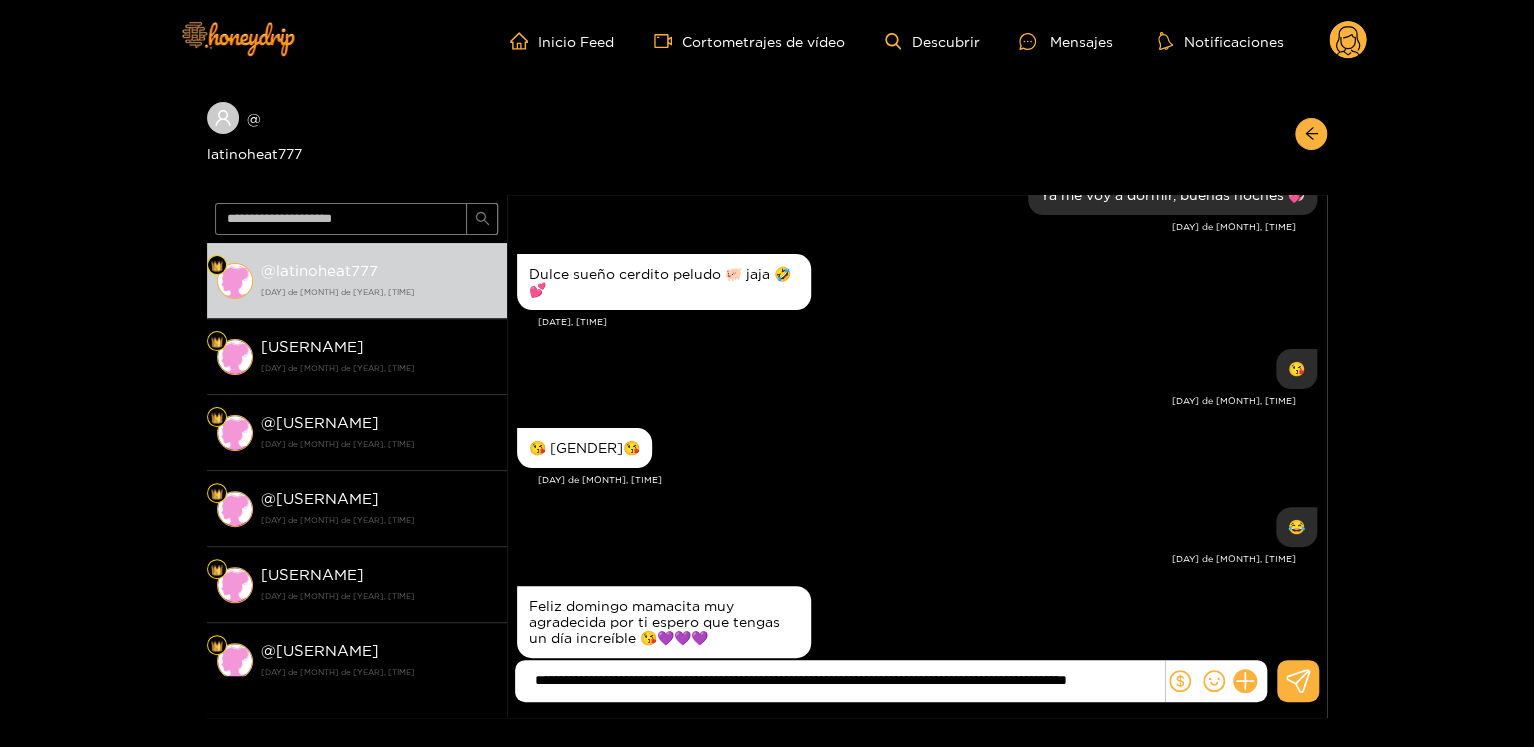 scroll, scrollTop: 0, scrollLeft: 128, axis: horizontal 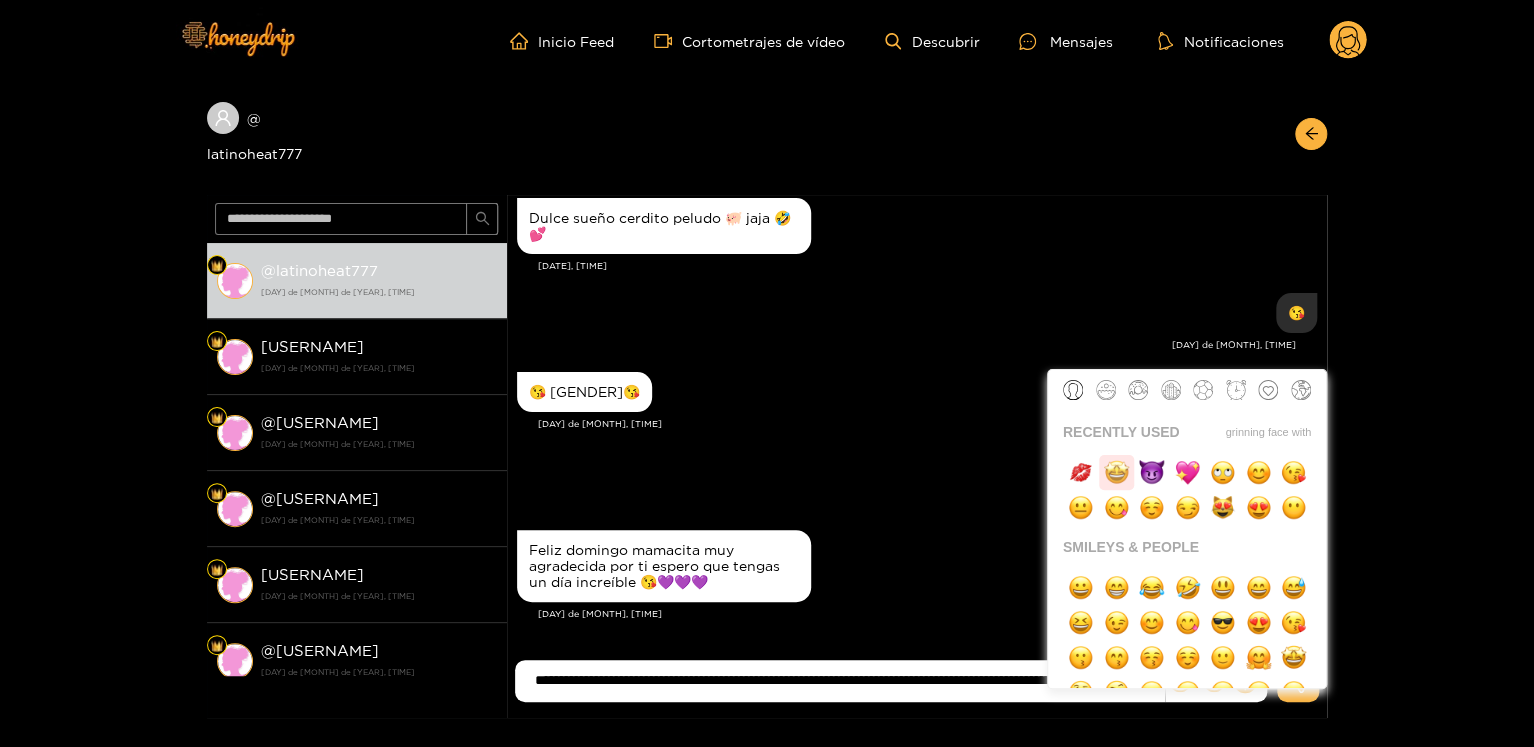 click at bounding box center [1116, 472] 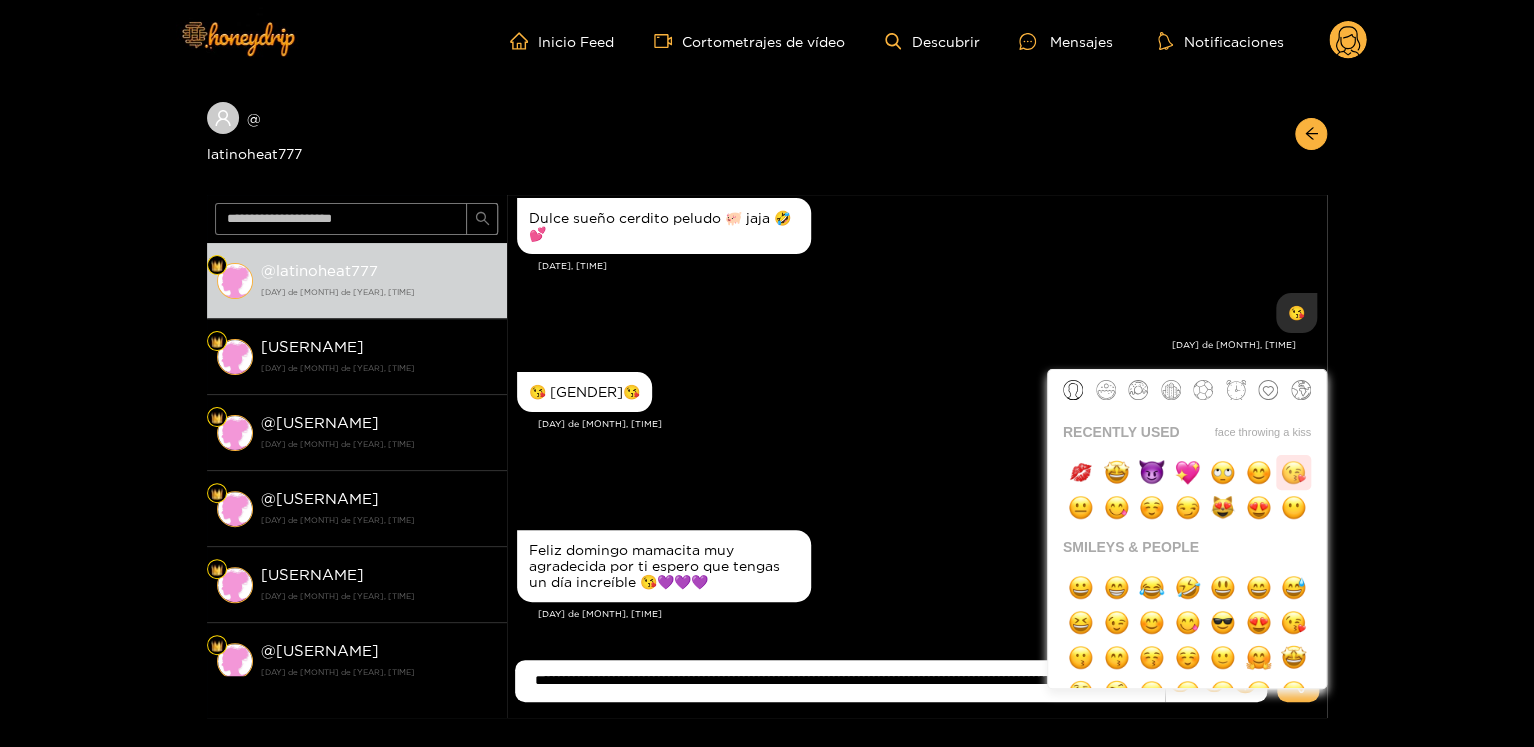 scroll, scrollTop: 0, scrollLeft: 0, axis: both 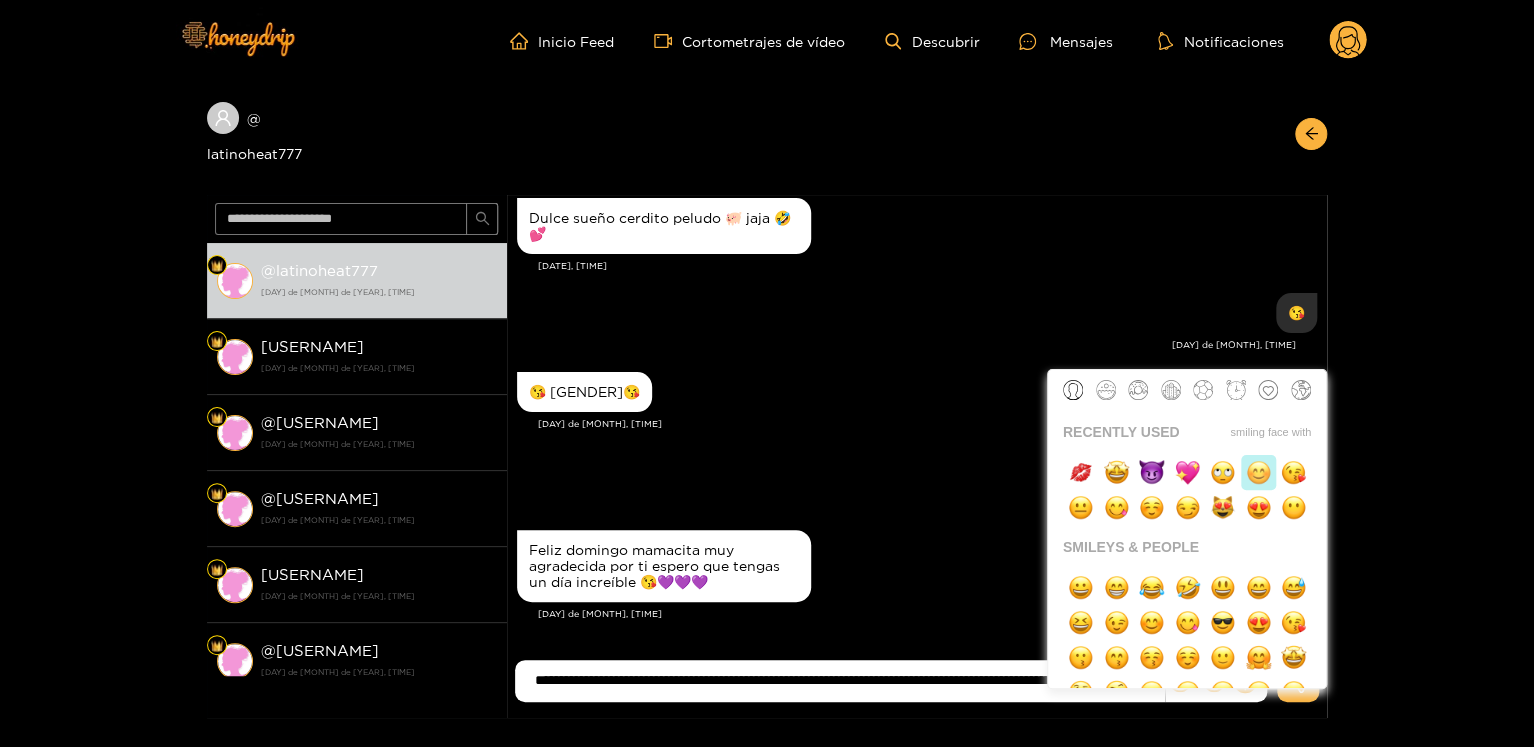 click at bounding box center (1258, 472) 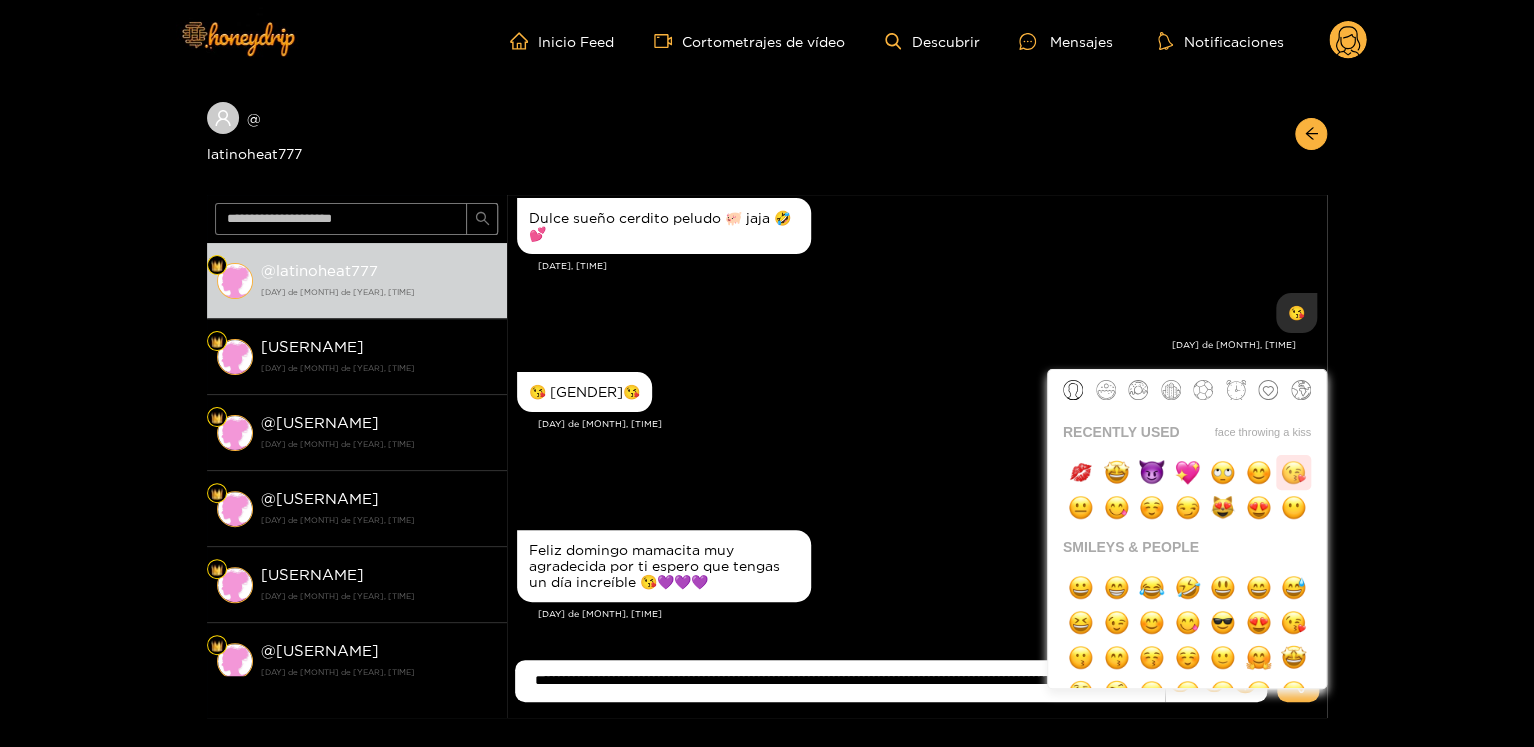 click at bounding box center (1293, 472) 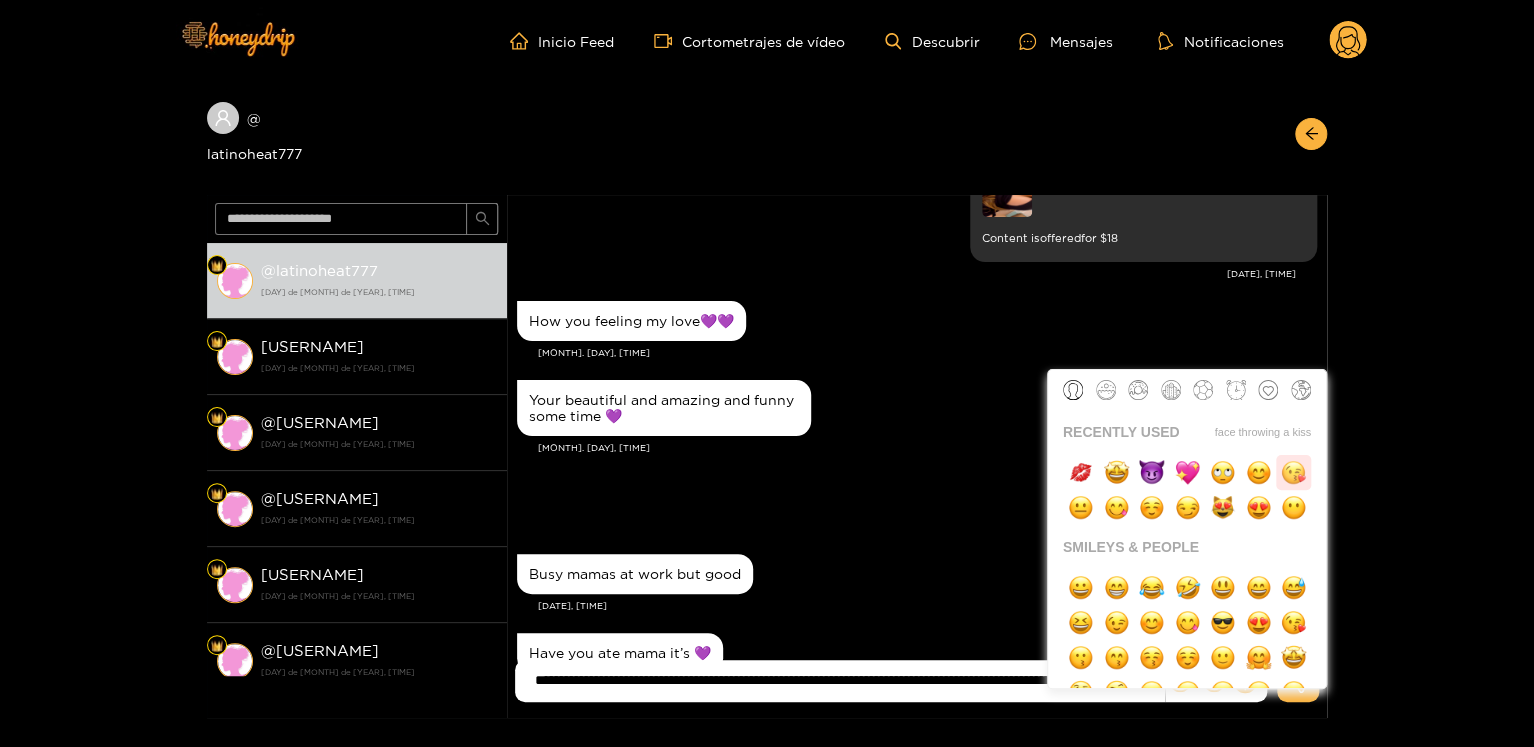 scroll, scrollTop: 1752, scrollLeft: 0, axis: vertical 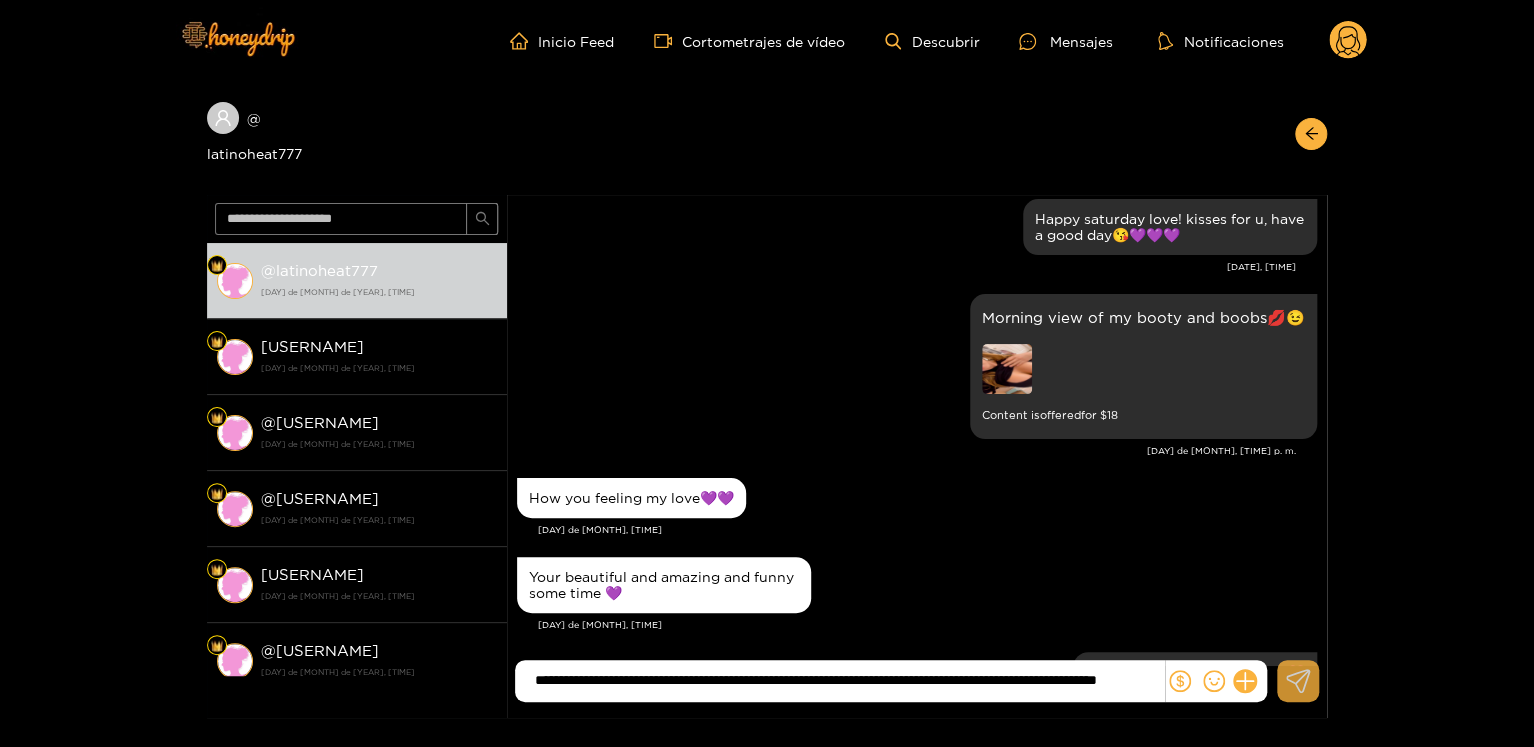 click at bounding box center (1298, 681) 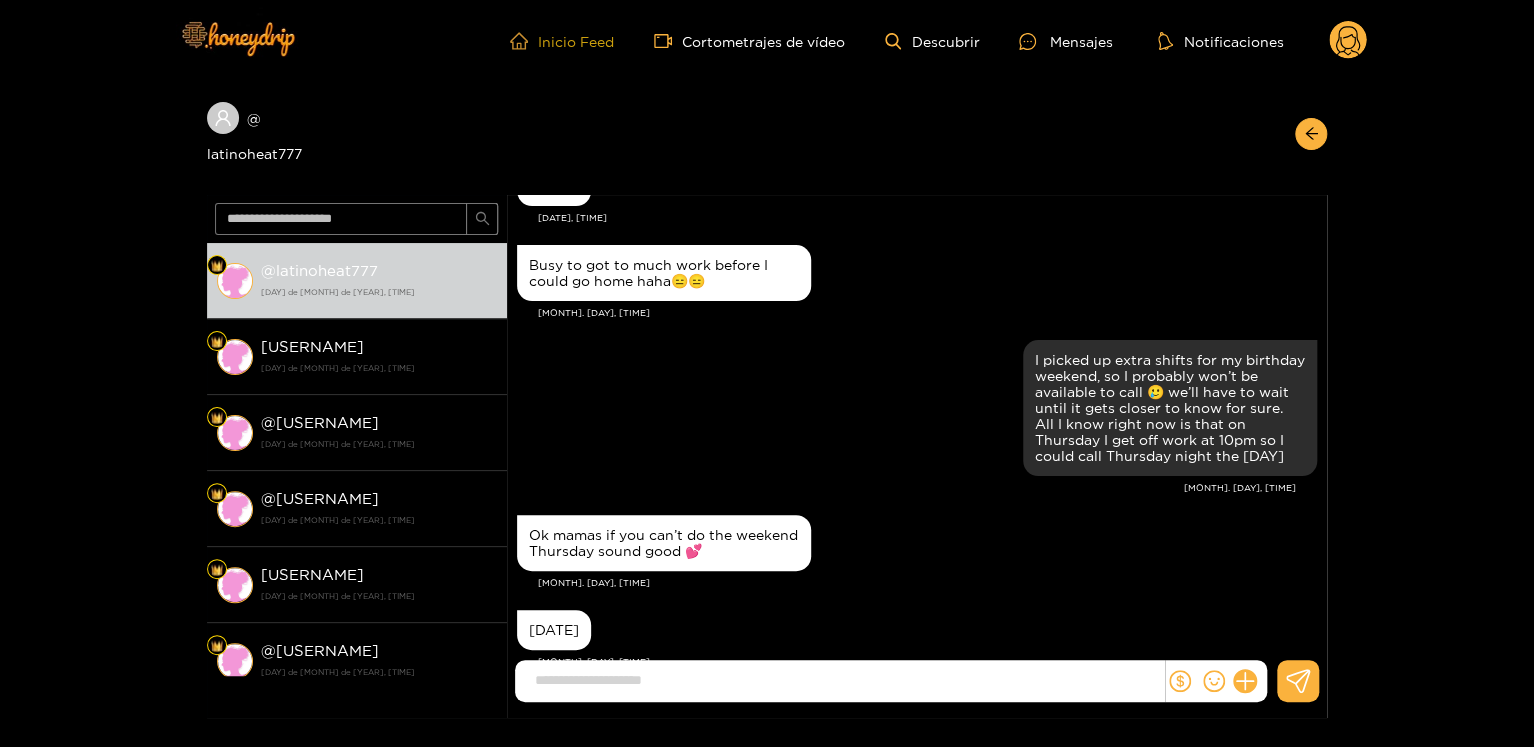 scroll, scrollTop: 0, scrollLeft: 0, axis: both 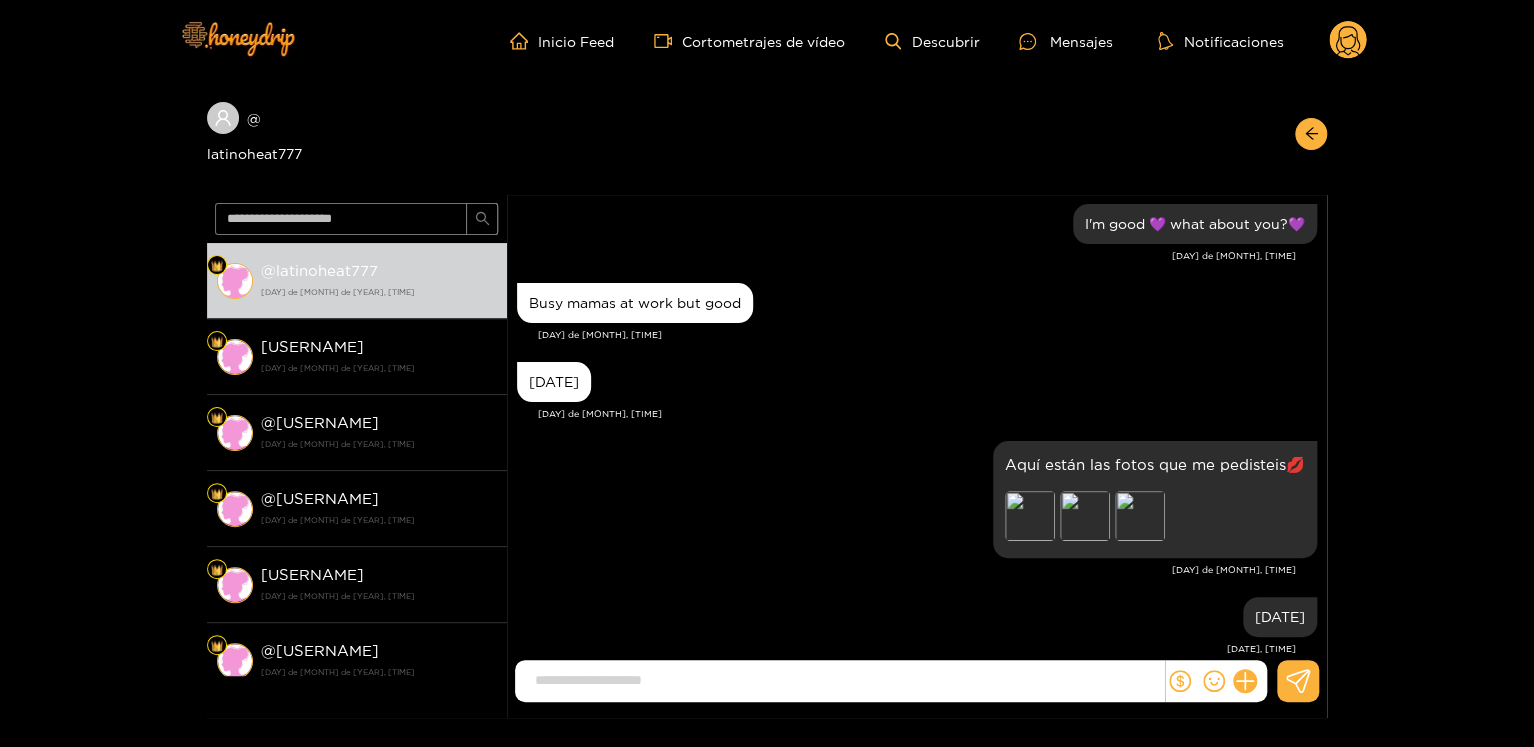 paste on "**********" 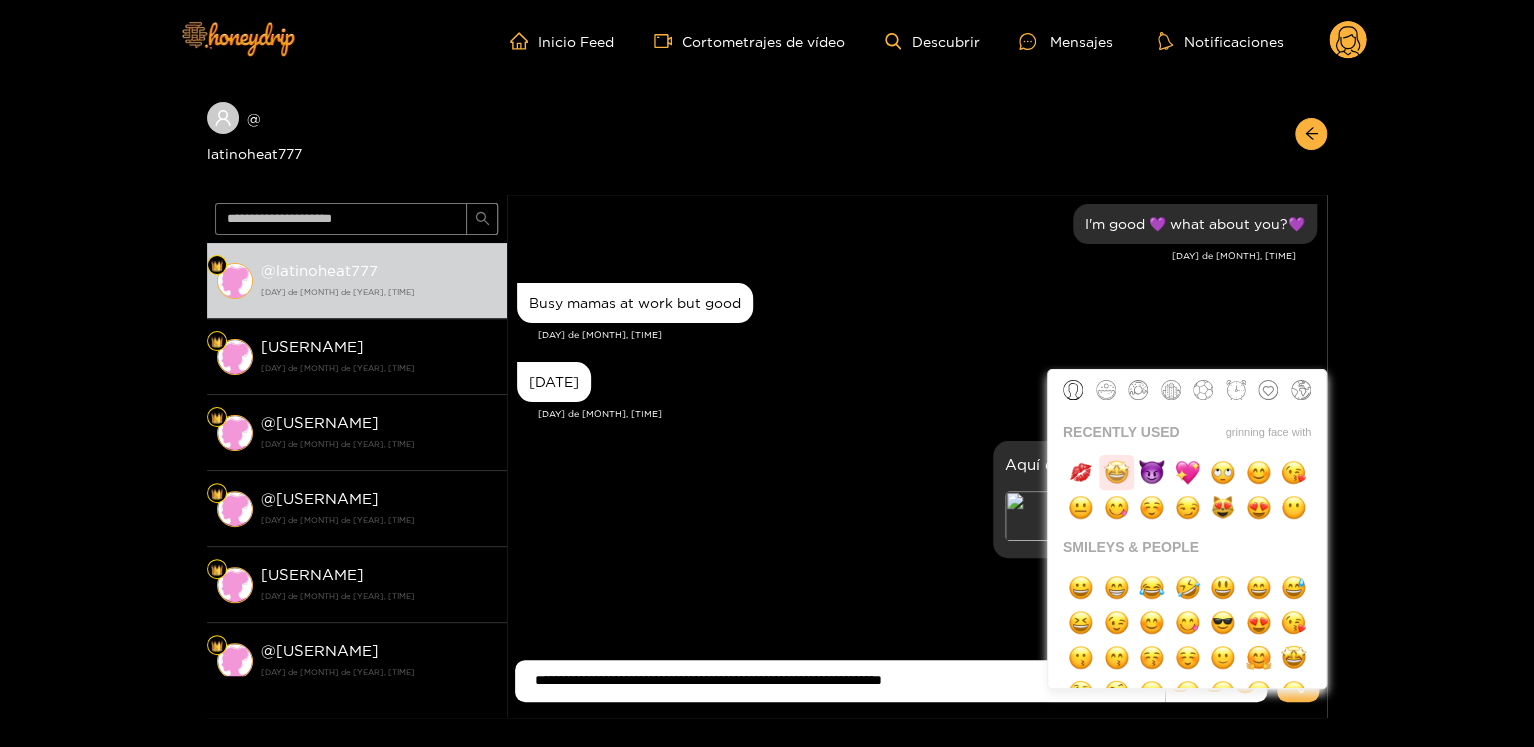 click at bounding box center [1116, 472] 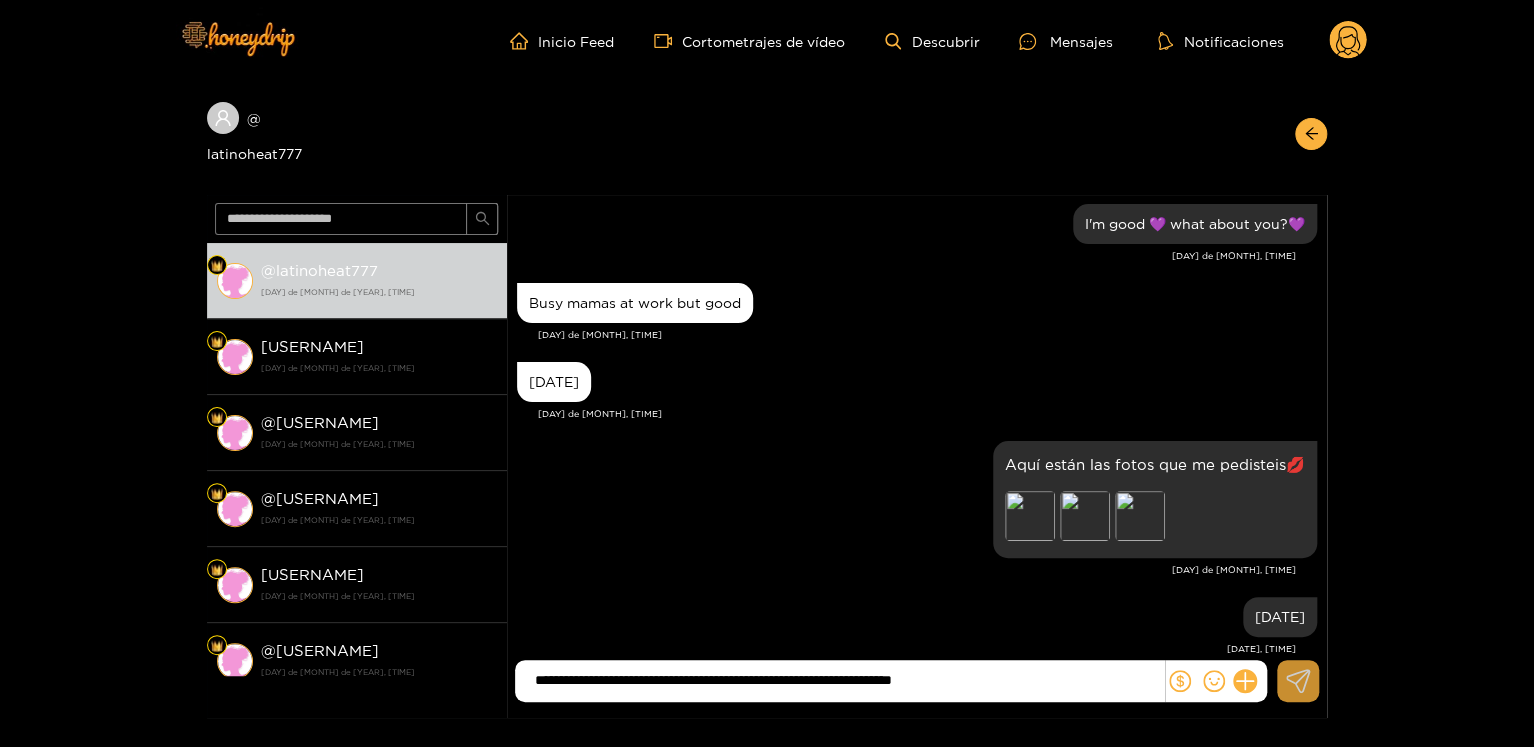 click at bounding box center [1298, 681] 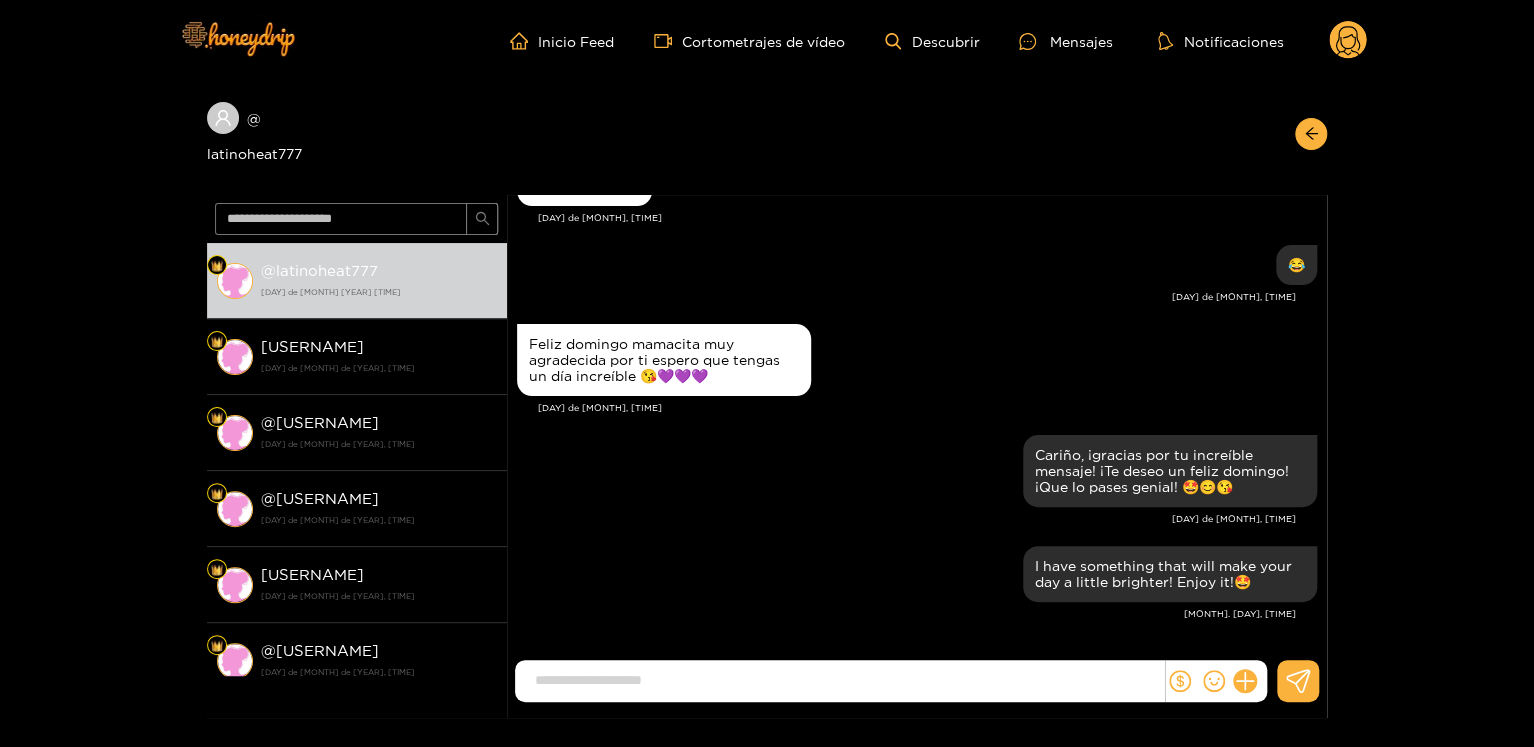 scroll, scrollTop: 9988, scrollLeft: 0, axis: vertical 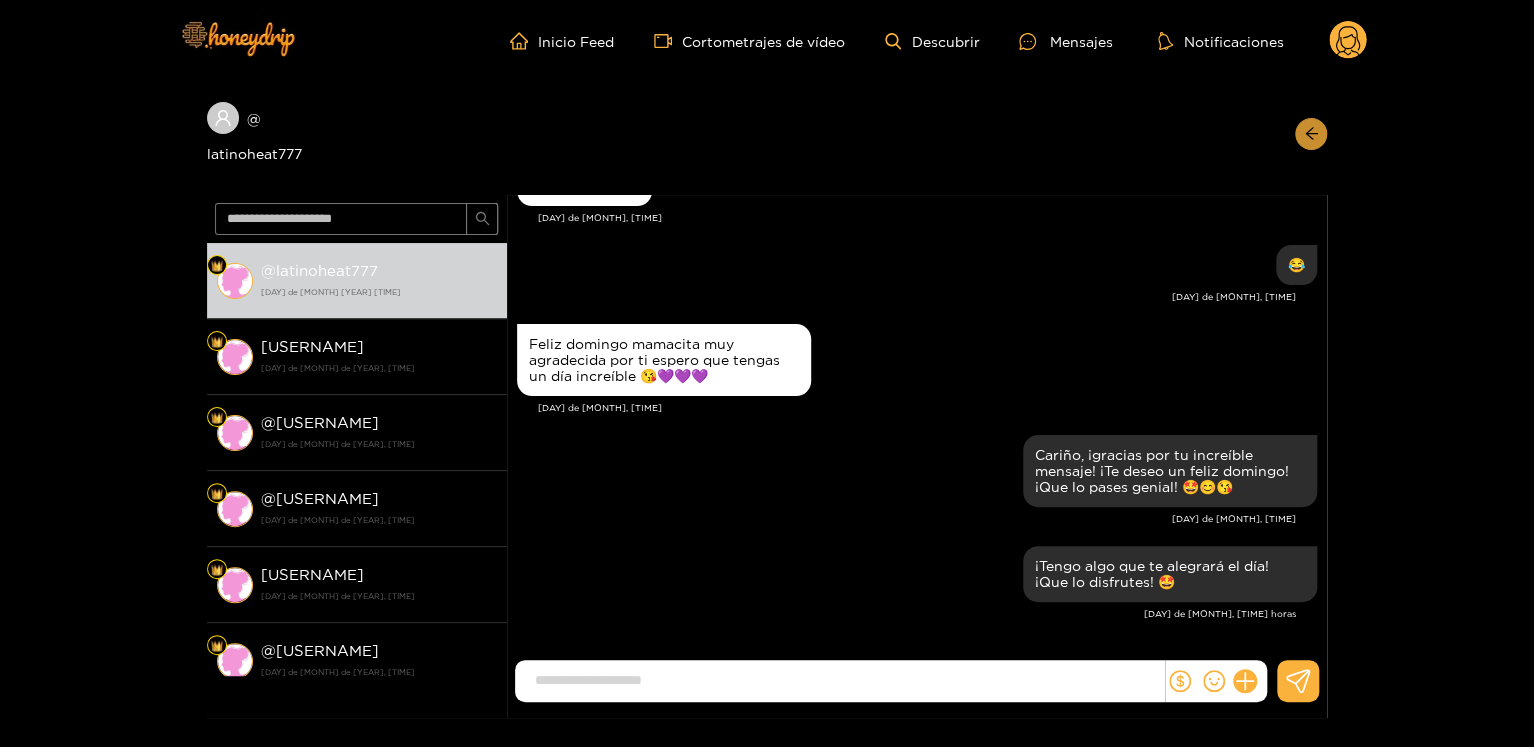 click at bounding box center (1311, 134) 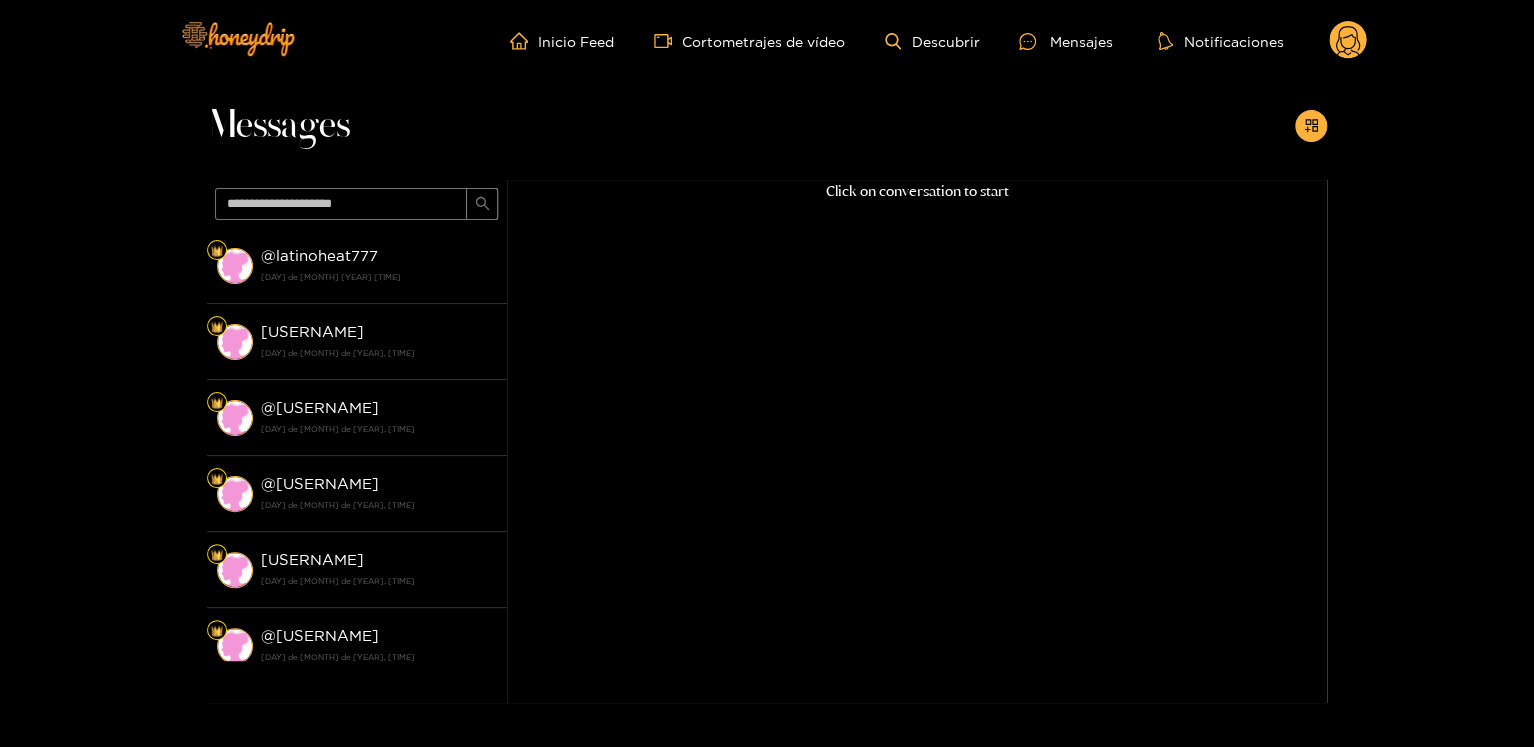 scroll, scrollTop: 0, scrollLeft: 0, axis: both 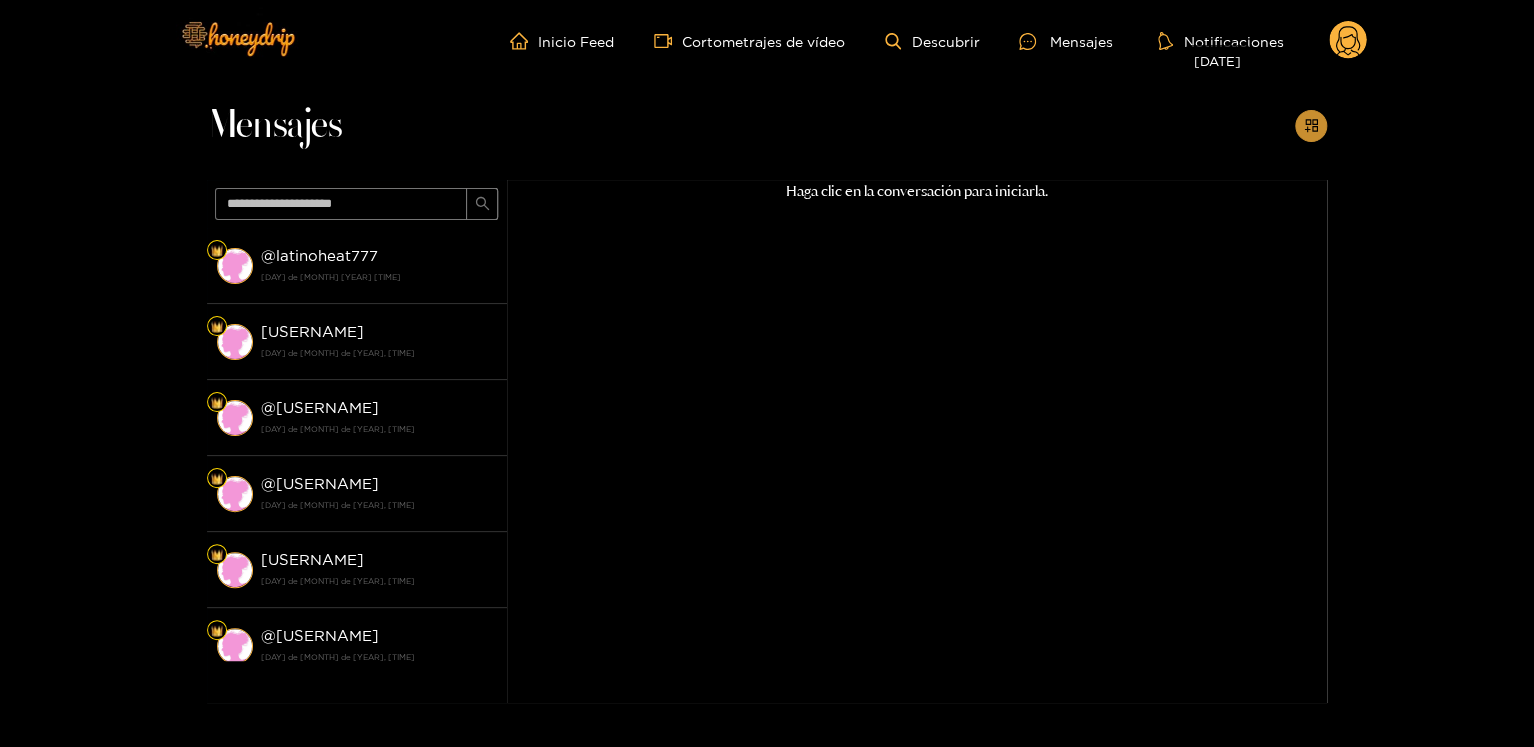 click 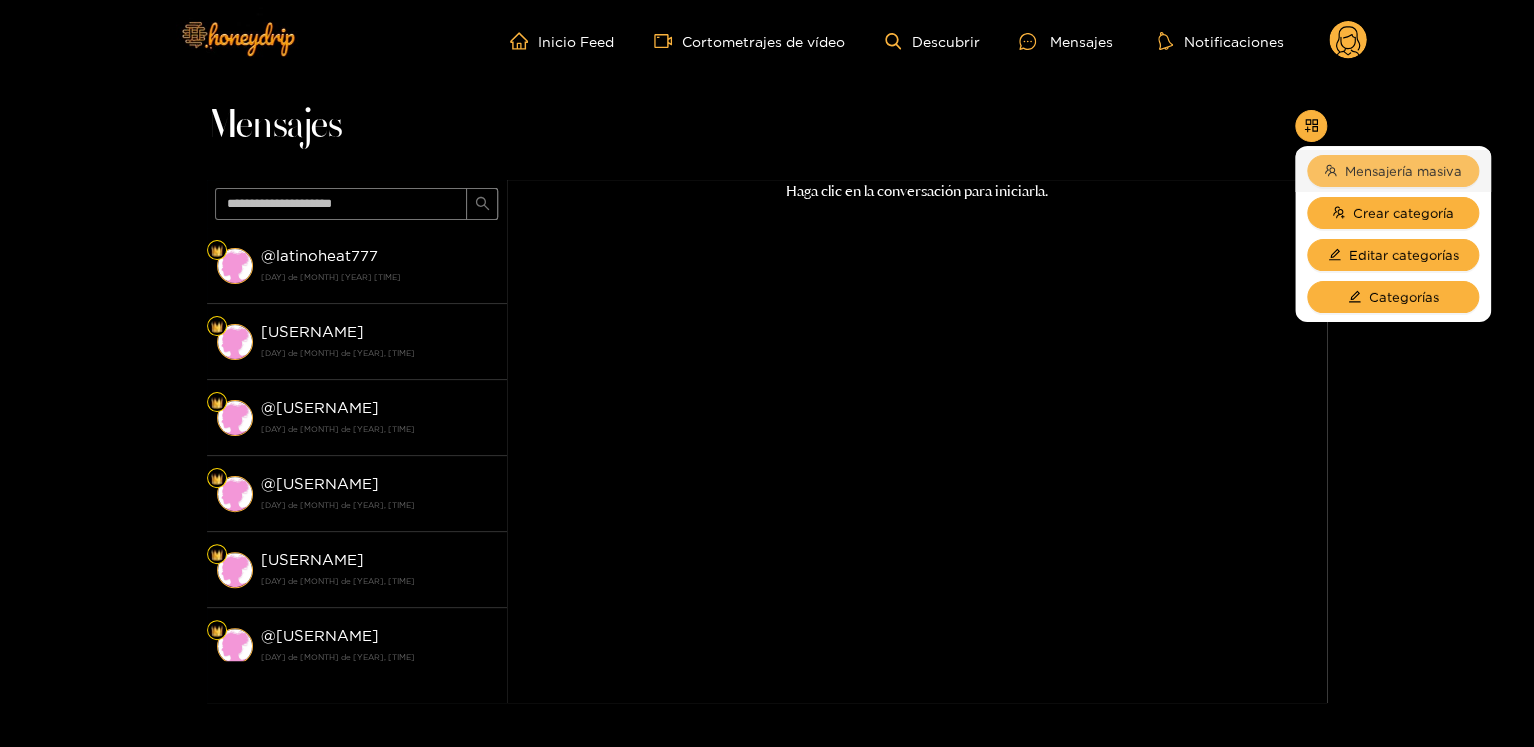 click on "Mensajería masiva" at bounding box center (1403, 171) 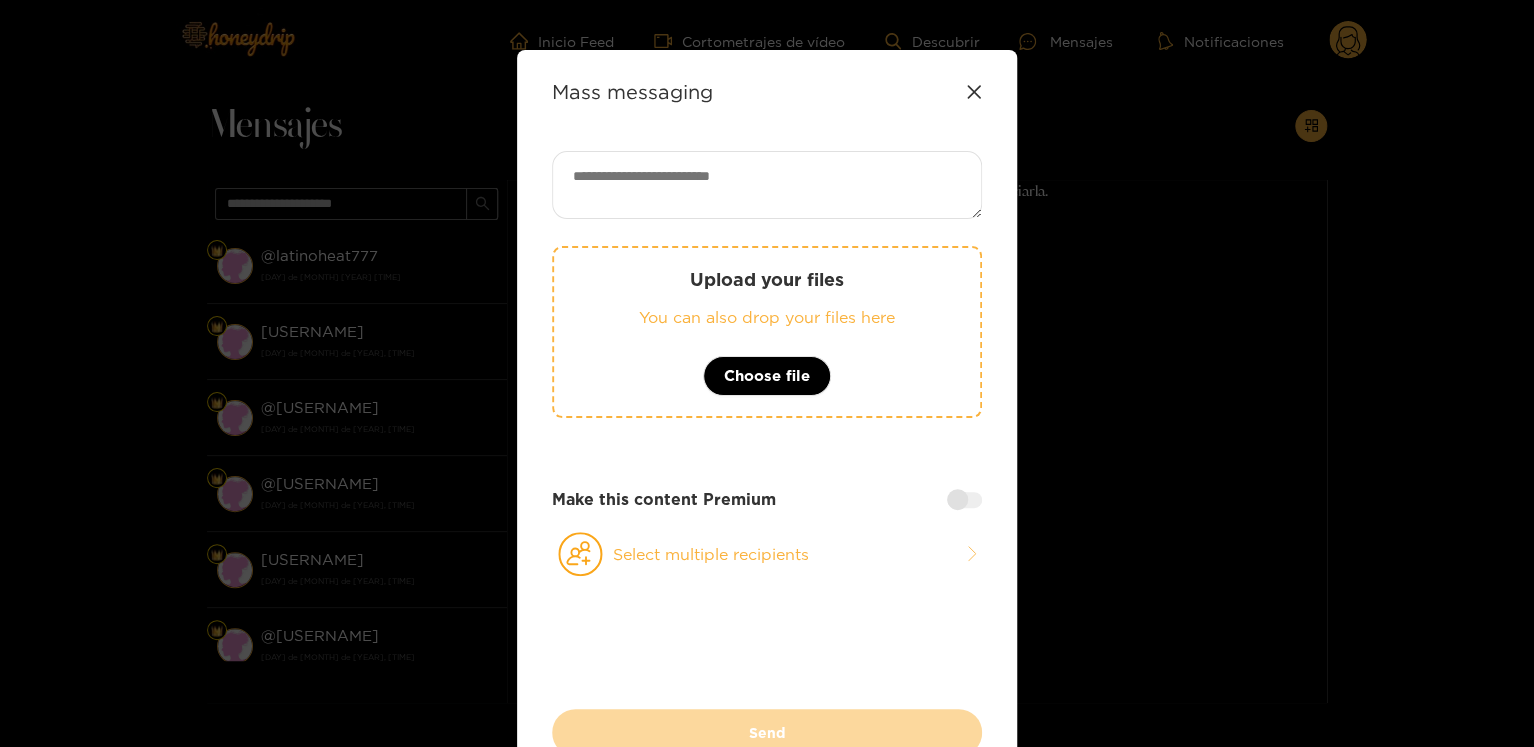 click on "Upload your files You can also drop your files here Choose file" at bounding box center [767, 332] 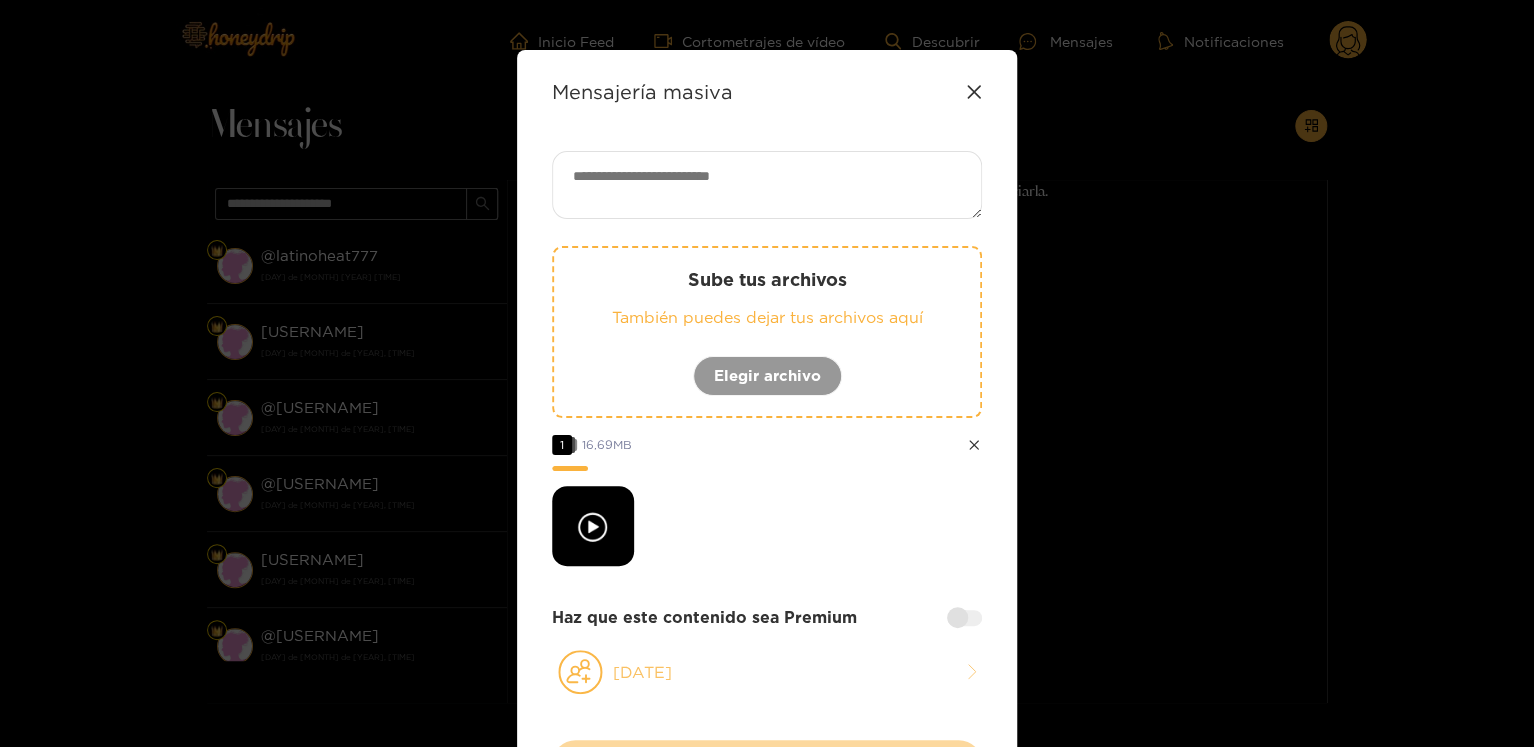 click on "[DATE]" at bounding box center (642, 672) 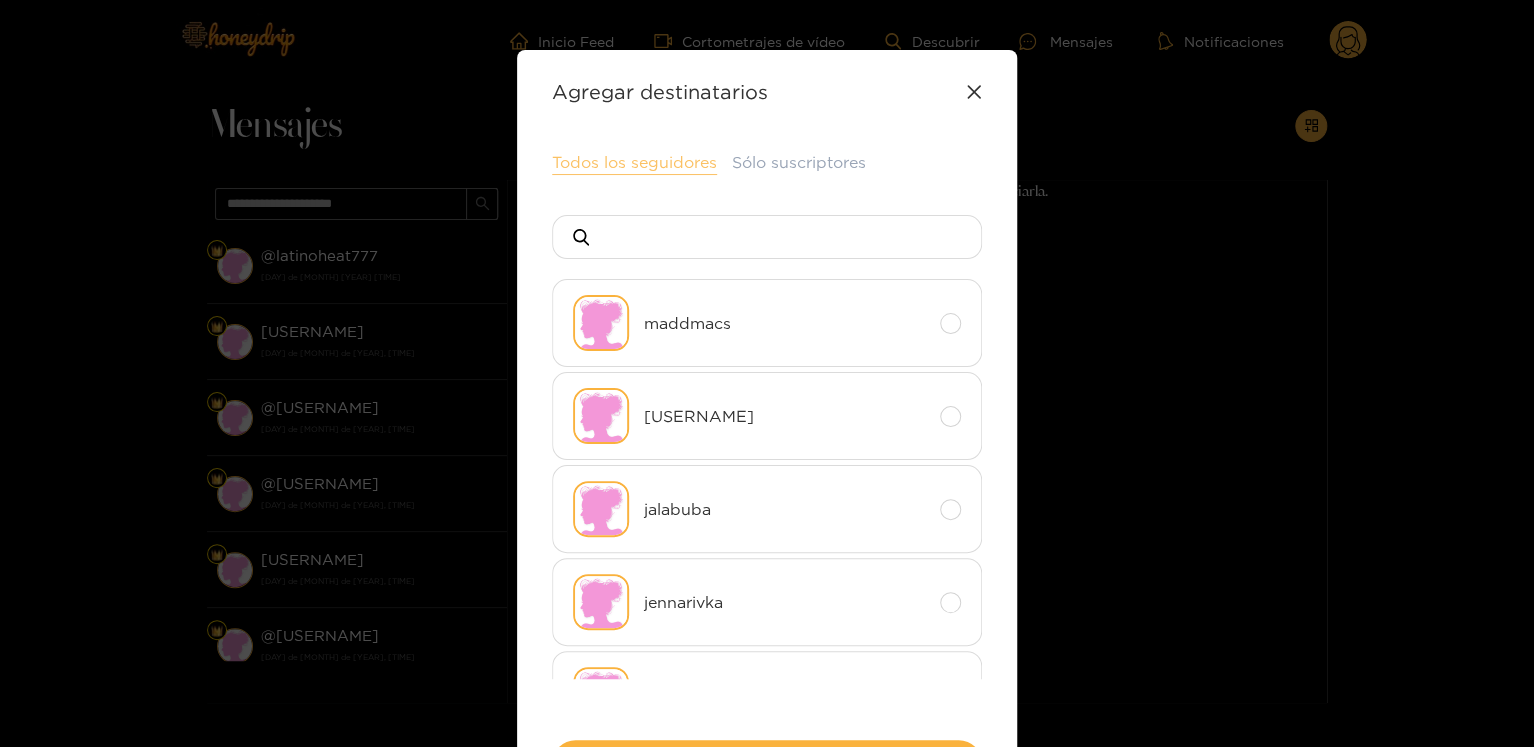 click on "Todos los seguidores" at bounding box center (634, 162) 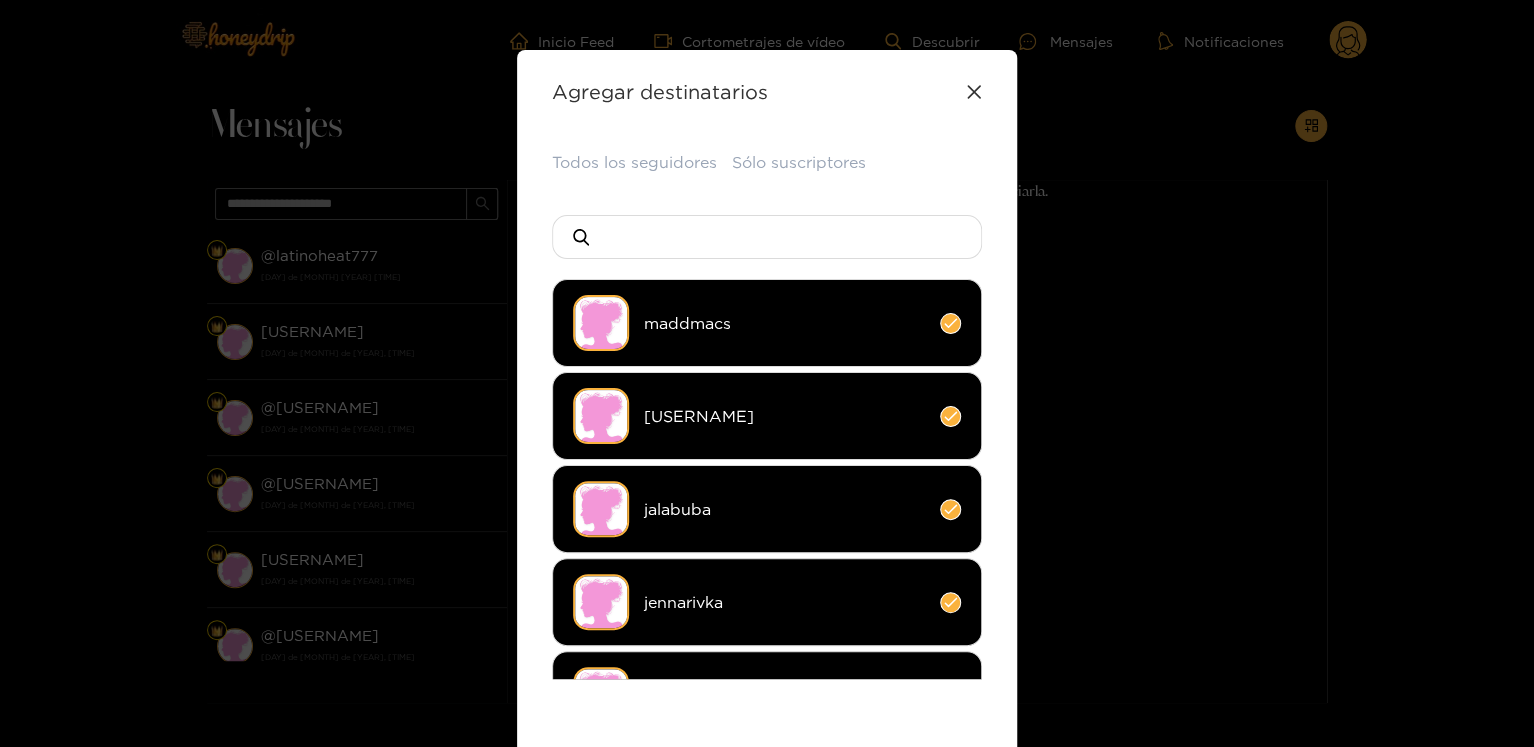 click on "[USERNAME]" at bounding box center (767, 518) 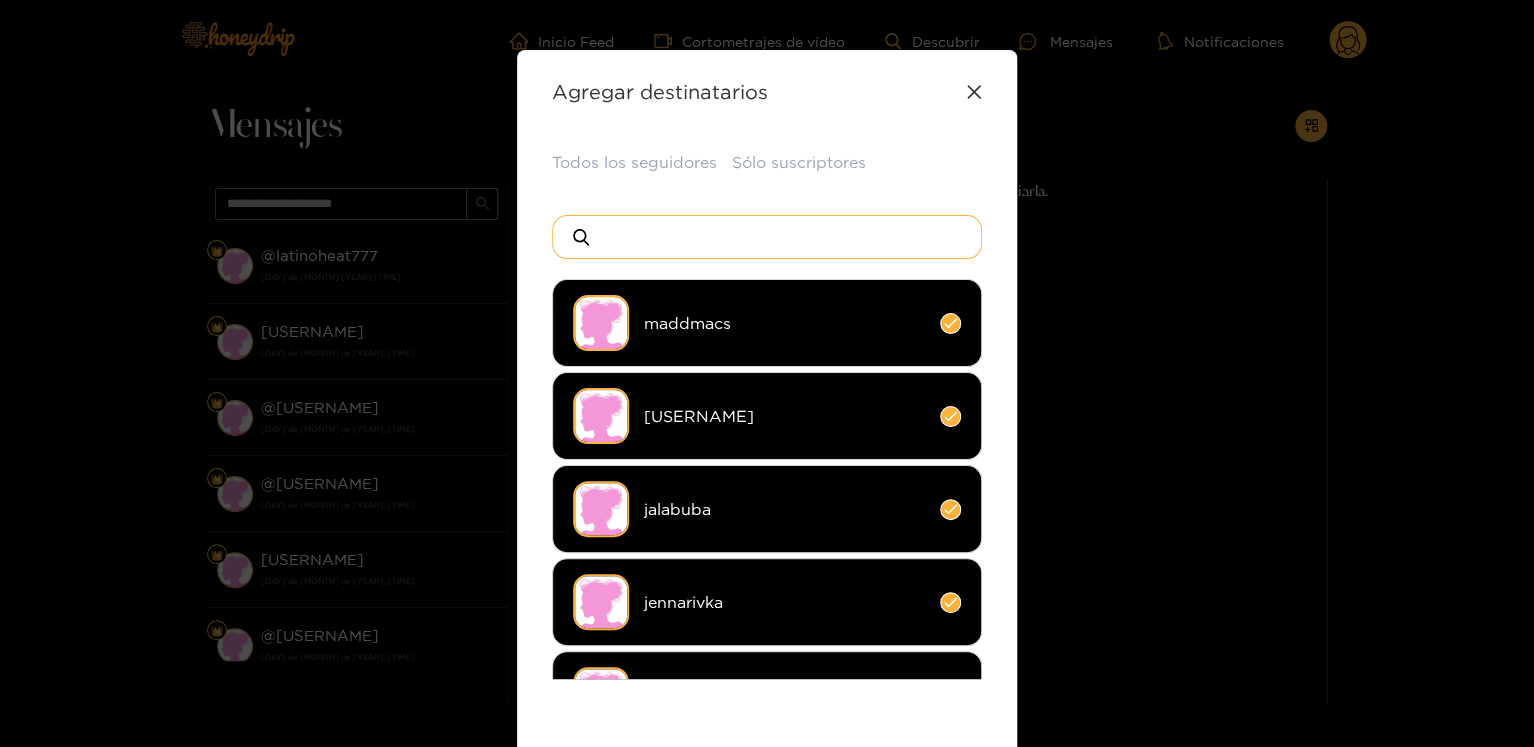 click at bounding box center [775, 237] 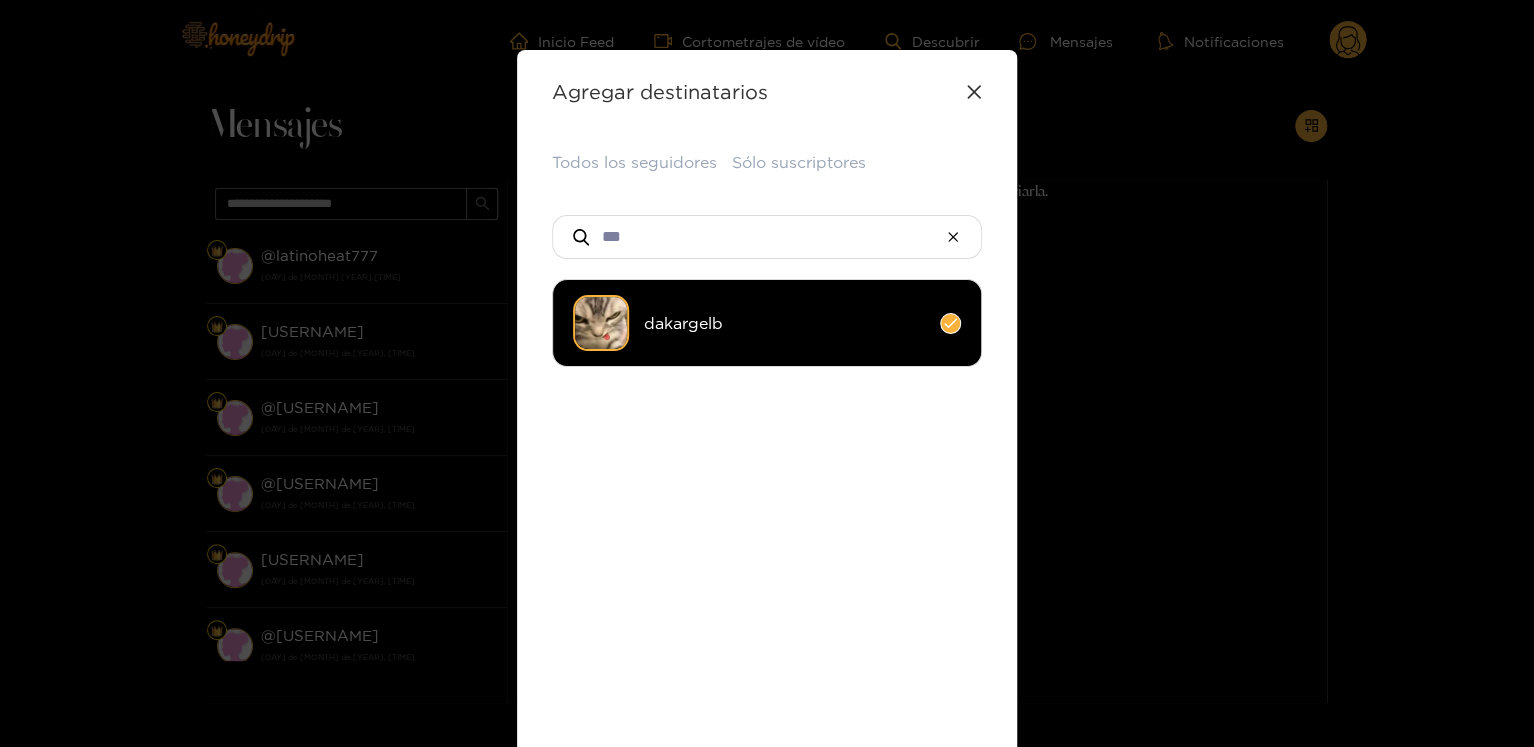click on "dakargelb" at bounding box center [767, 323] 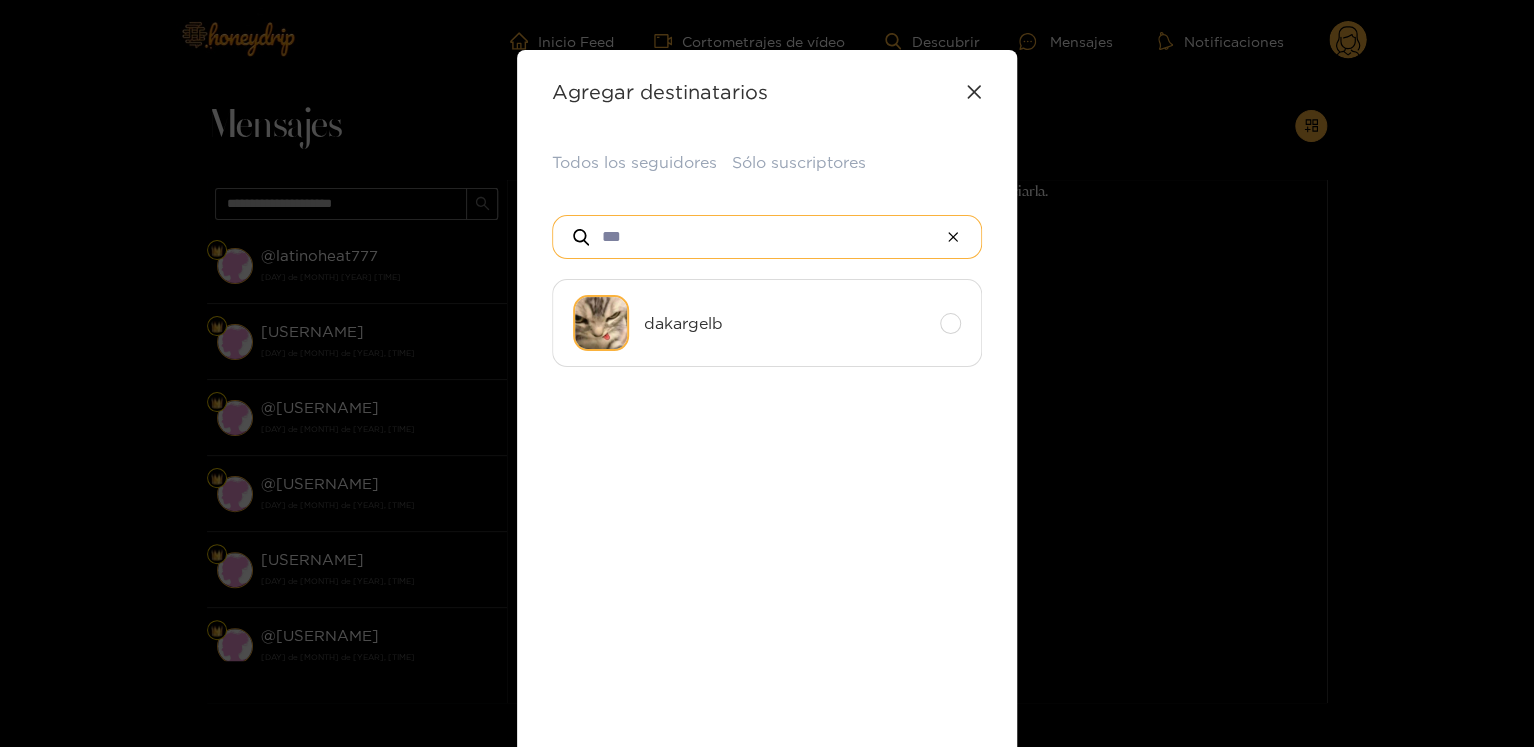 click on "***" at bounding box center [767, 237] 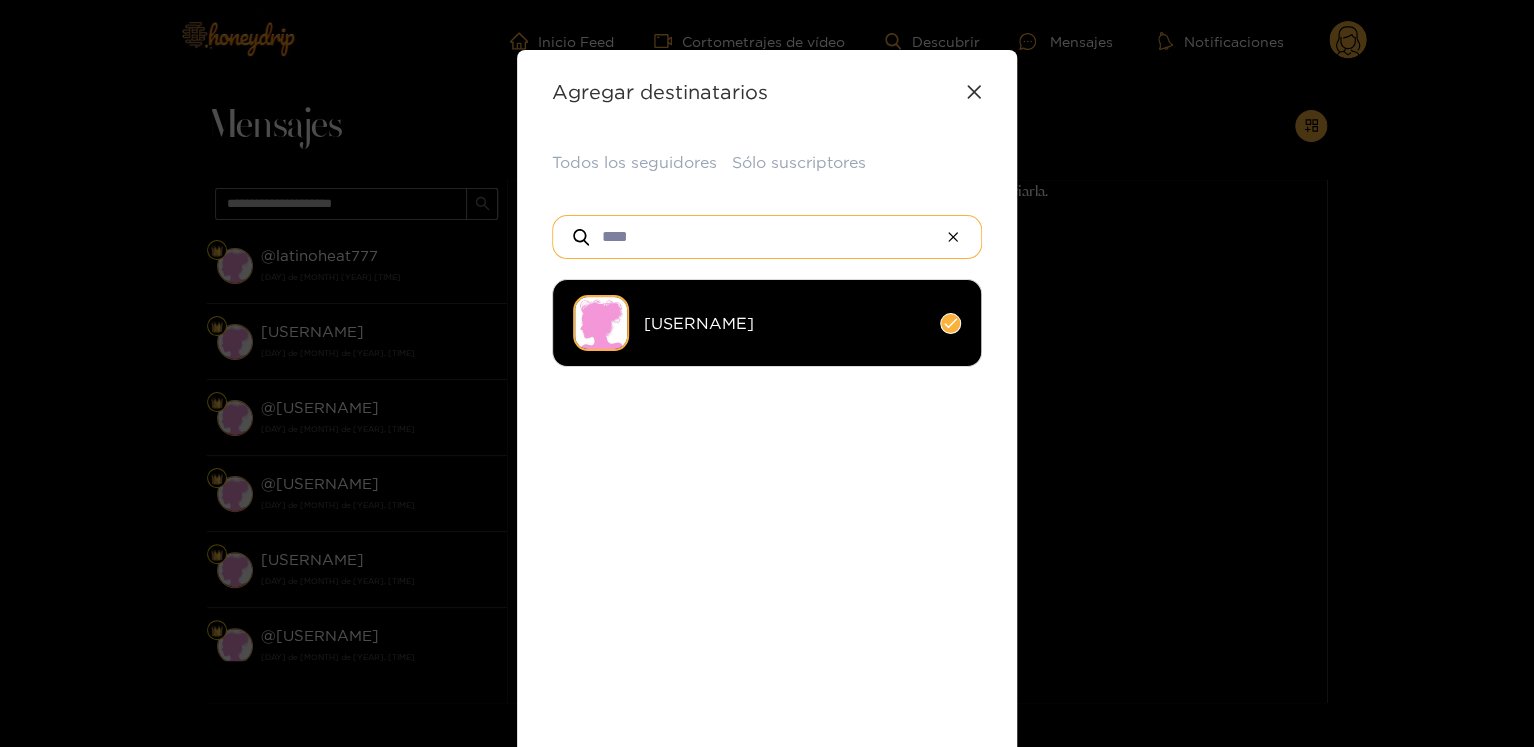 type on "****" 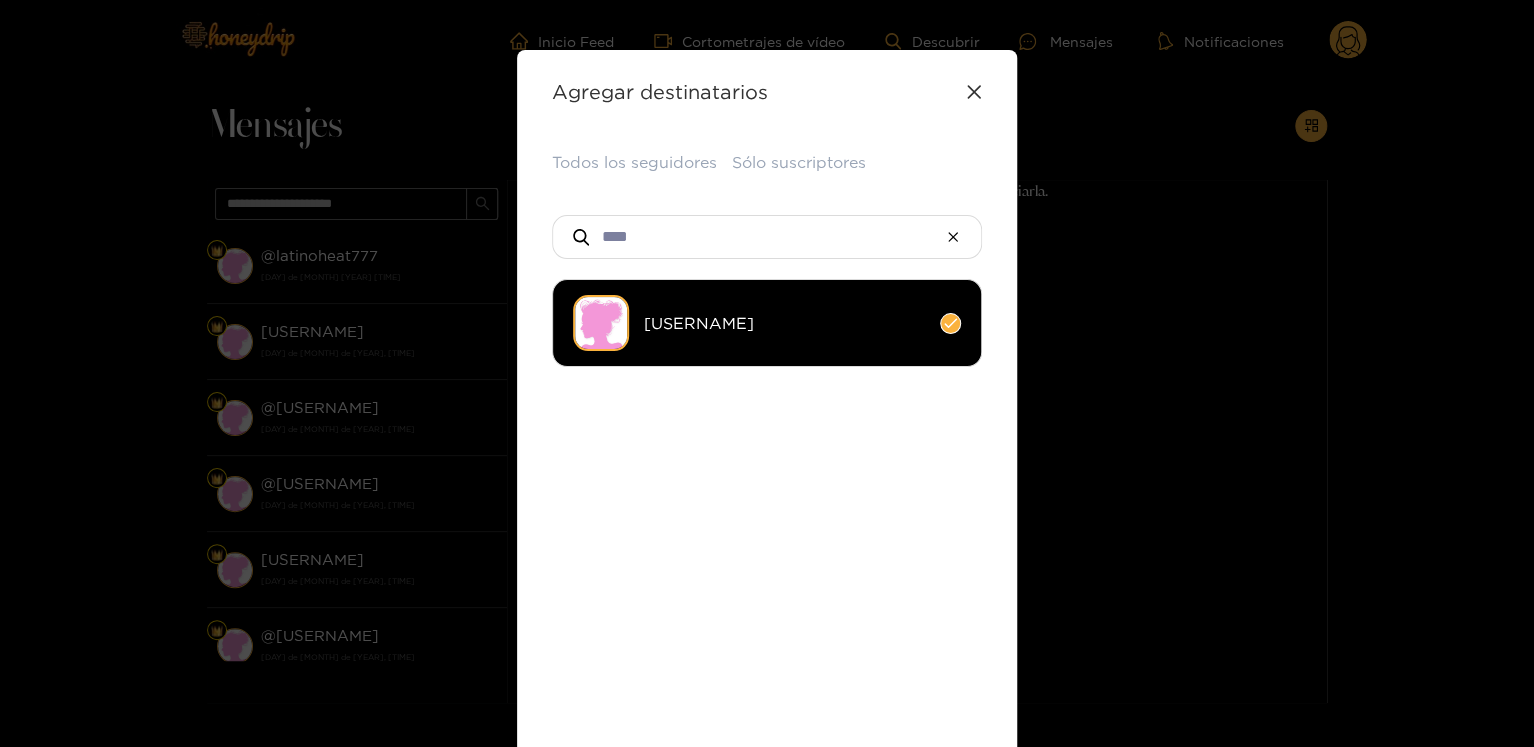 click on "[USERNAME]" at bounding box center (699, 323) 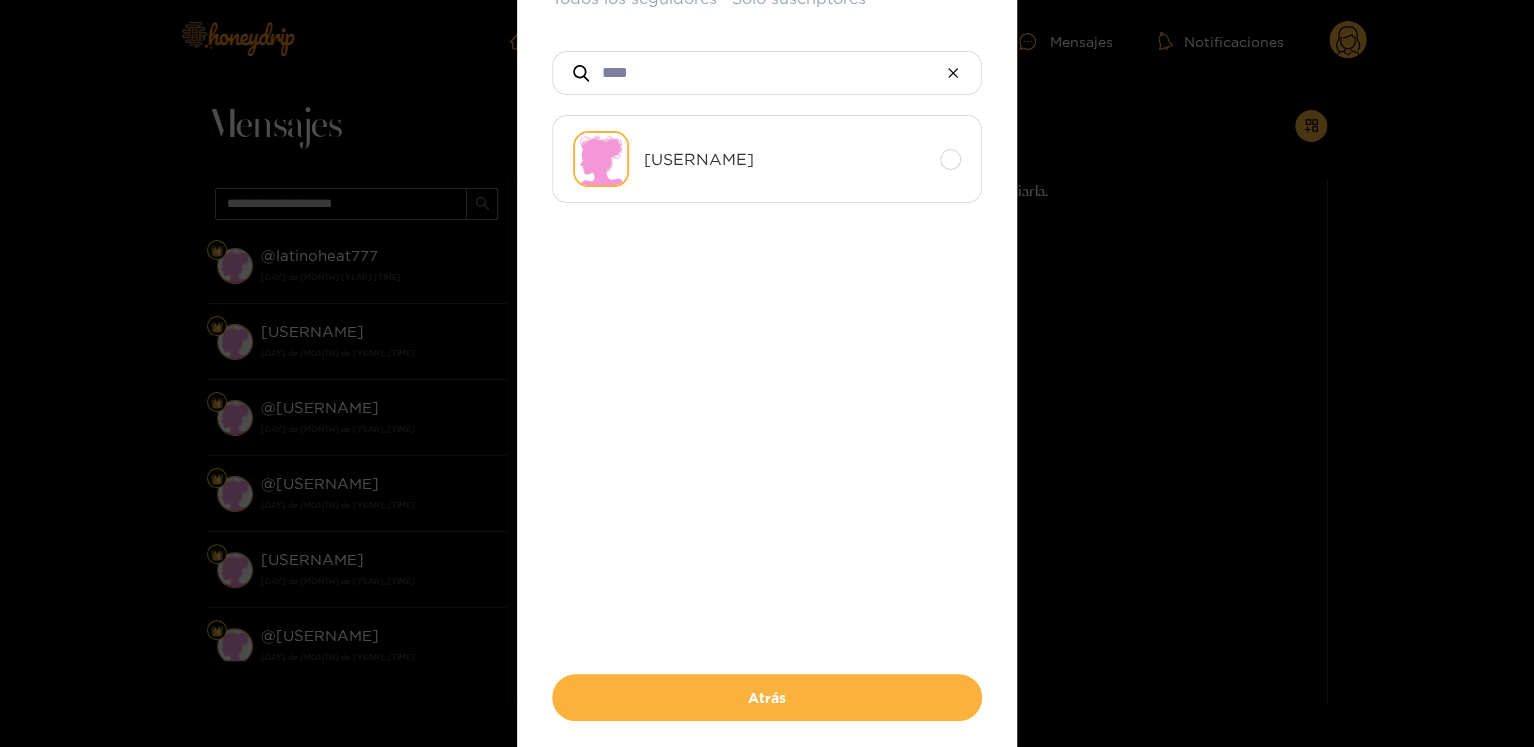scroll, scrollTop: 227, scrollLeft: 0, axis: vertical 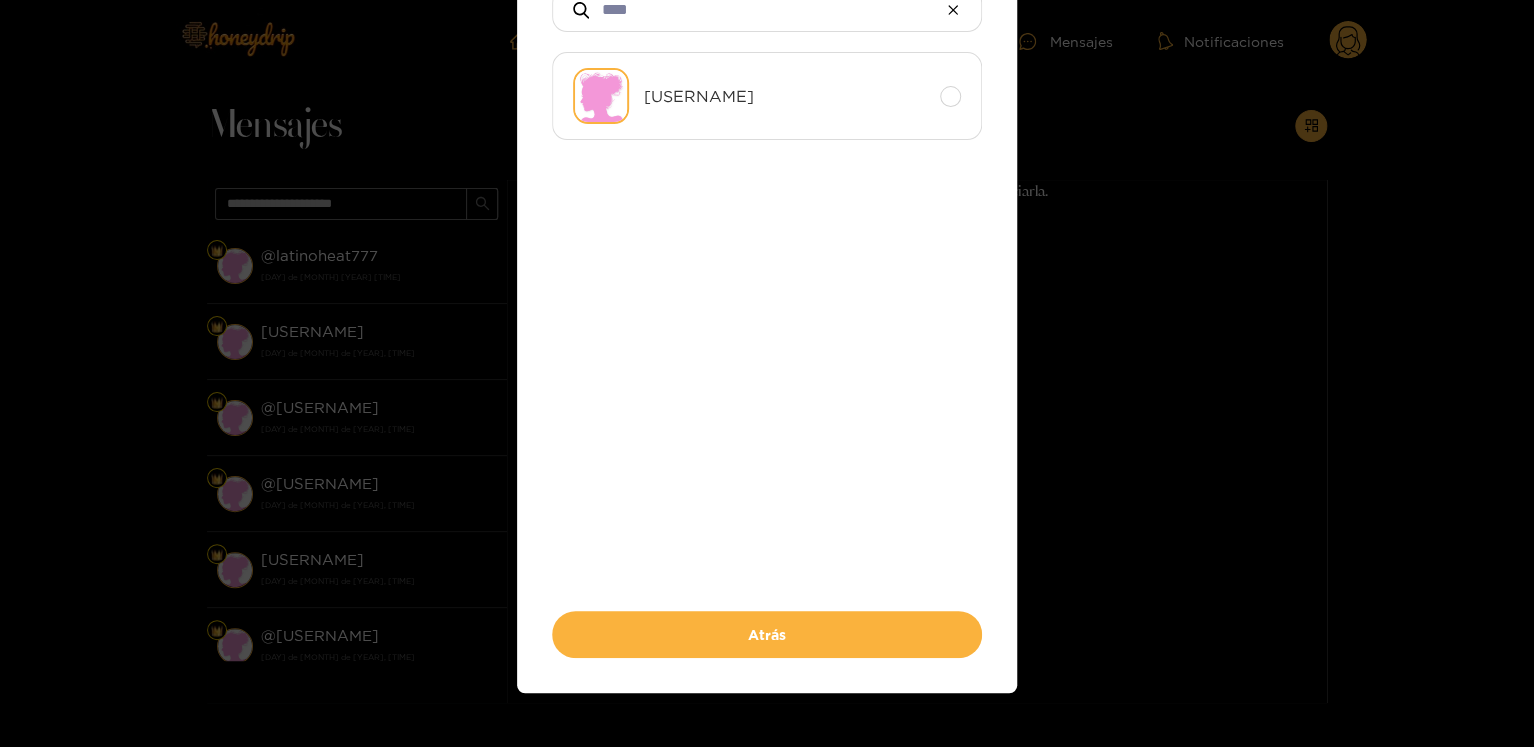 click on "Todos los seguidores Sólo suscriptores **** johmm Atrás" at bounding box center (767, 291) 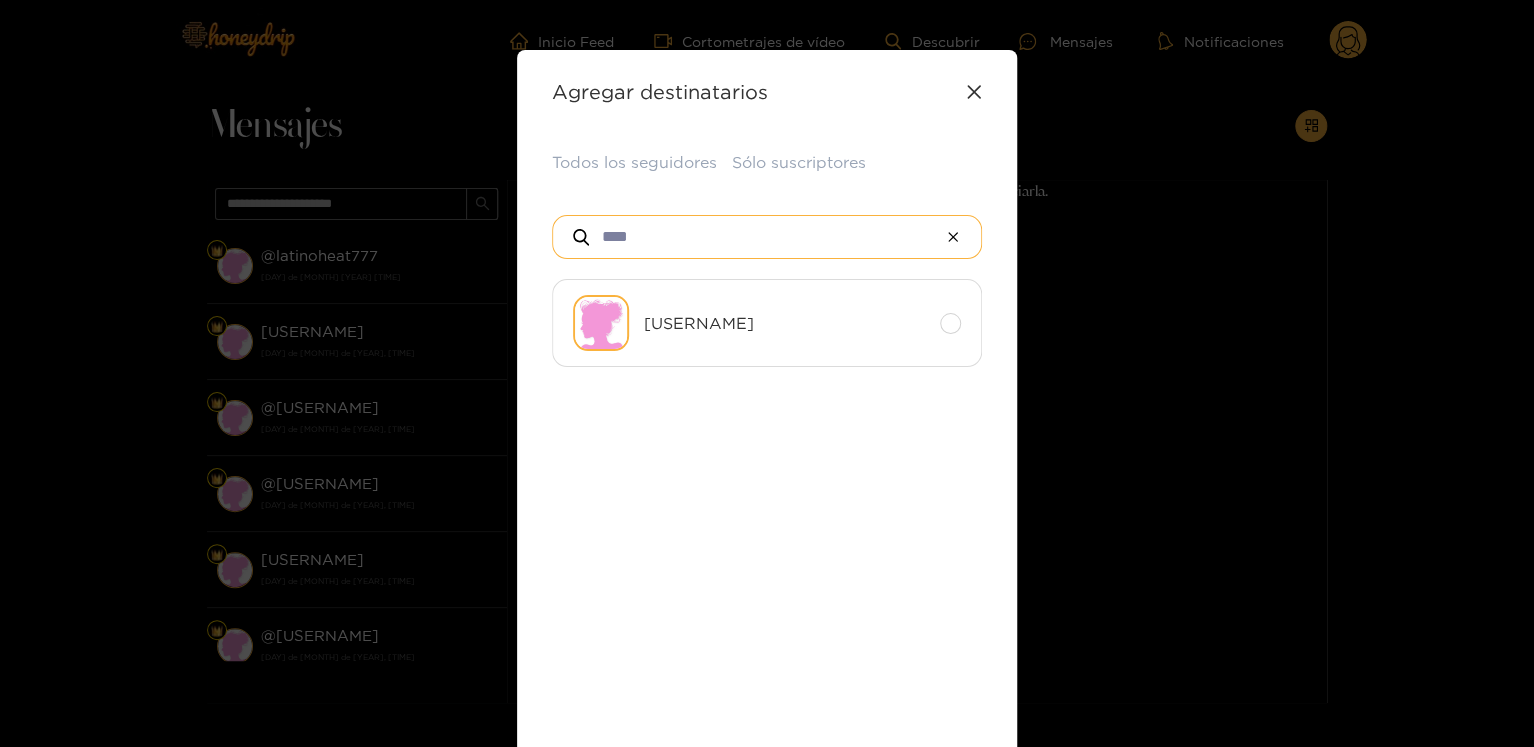 click on "****" at bounding box center [767, 237] 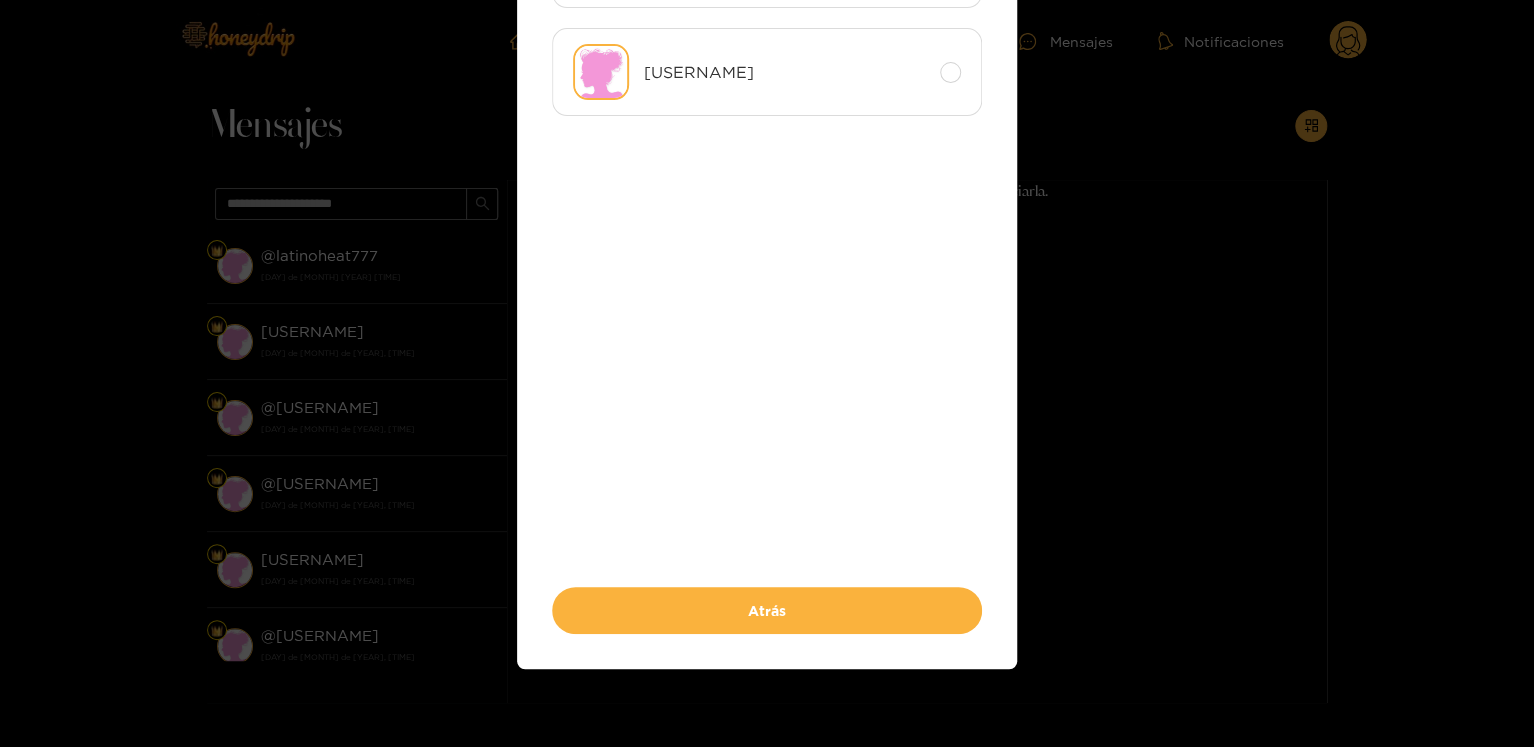 click on "Agregar destinatarios Sube tus archivos También puedes dejar tus archivos aquí Elegir archivo 1 16,69 MB Haz que este contenido sea Premium Seleccionar varios destinatarios maddmacs thehunter jalabuba jennarivka giorgoo onexwishx uvgbrl beachguy jimbowww1 veryfake aporgieter nez09 somerandomdude emanuelnoyola475 jtr koi findingzelda lcsmths bigb91 giga87 lightfeezy anthonyk30001 pvld eddy123 staytuned andrehhh zippy888 mzd_1768 magus nunyabeez iambigdaddy hijrage billmoney dj44 tsegreti latinoheat777 seadiver69 remiguytime lamboner astaxroll jacj33 silvknight2 arxel escobar1 nm3270 jro1425 speed305 cowboygillz nezuhm mrrogers23 ushush ozzy7899 daddie1024 danvans poochie760 242576 bgbg ariveraa user12345678911 cinematik100 piggyboy8 ijustview daddysauce sloth007 nevahere julianguerra54 tshells97 thomat juanvales778 blueishbird kingd1115 tompiers88 johnsonsins jmay1 mak66 dalton1995 lusheypetey railnla7 kvng_dee jimmayw8 joedirt5 naughtygenlman123 dc3059 juiice24 anon2595 ighostu4life lobosoldier otalkaz aj3" at bounding box center [767, 234] 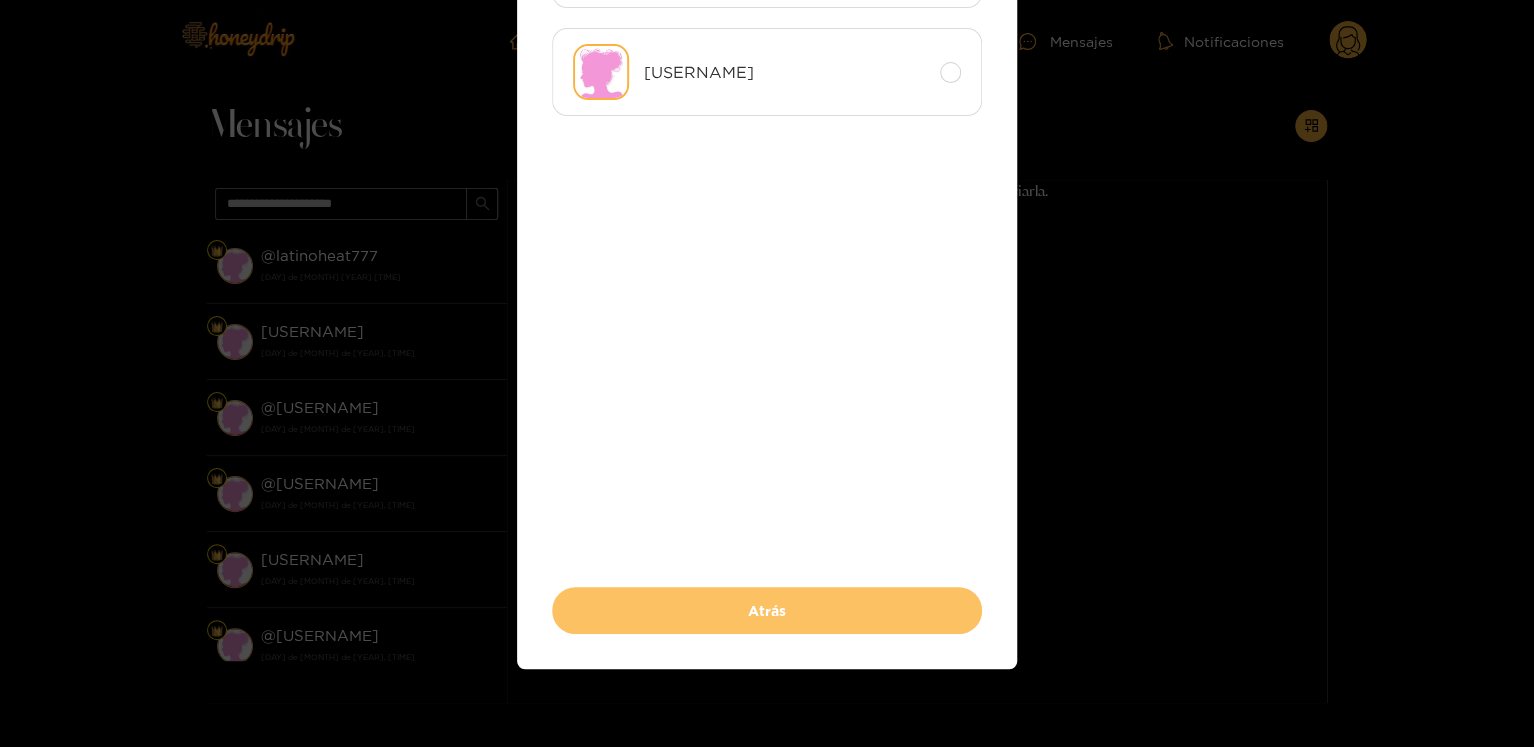 click on "Atrás" at bounding box center (767, 610) 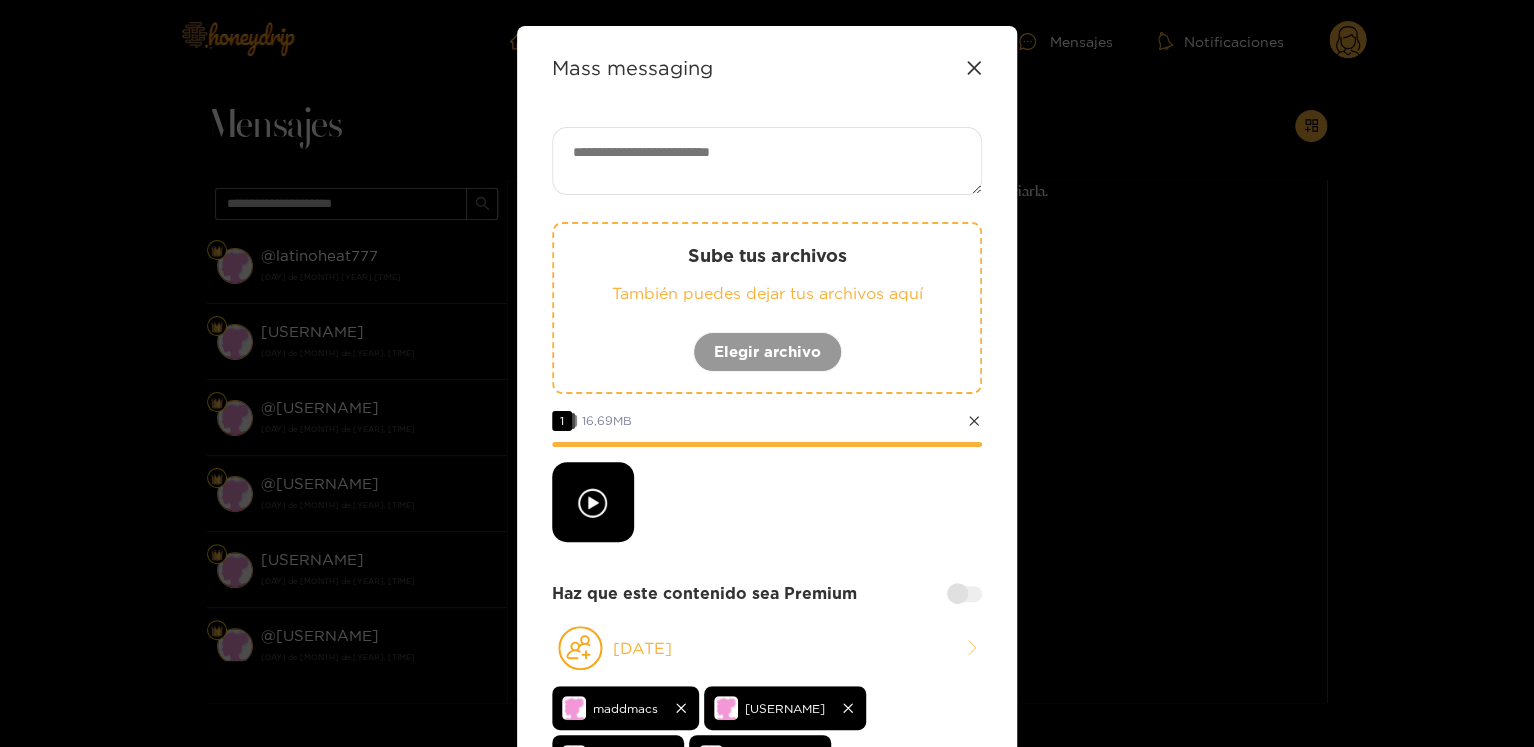 scroll, scrollTop: 25, scrollLeft: 0, axis: vertical 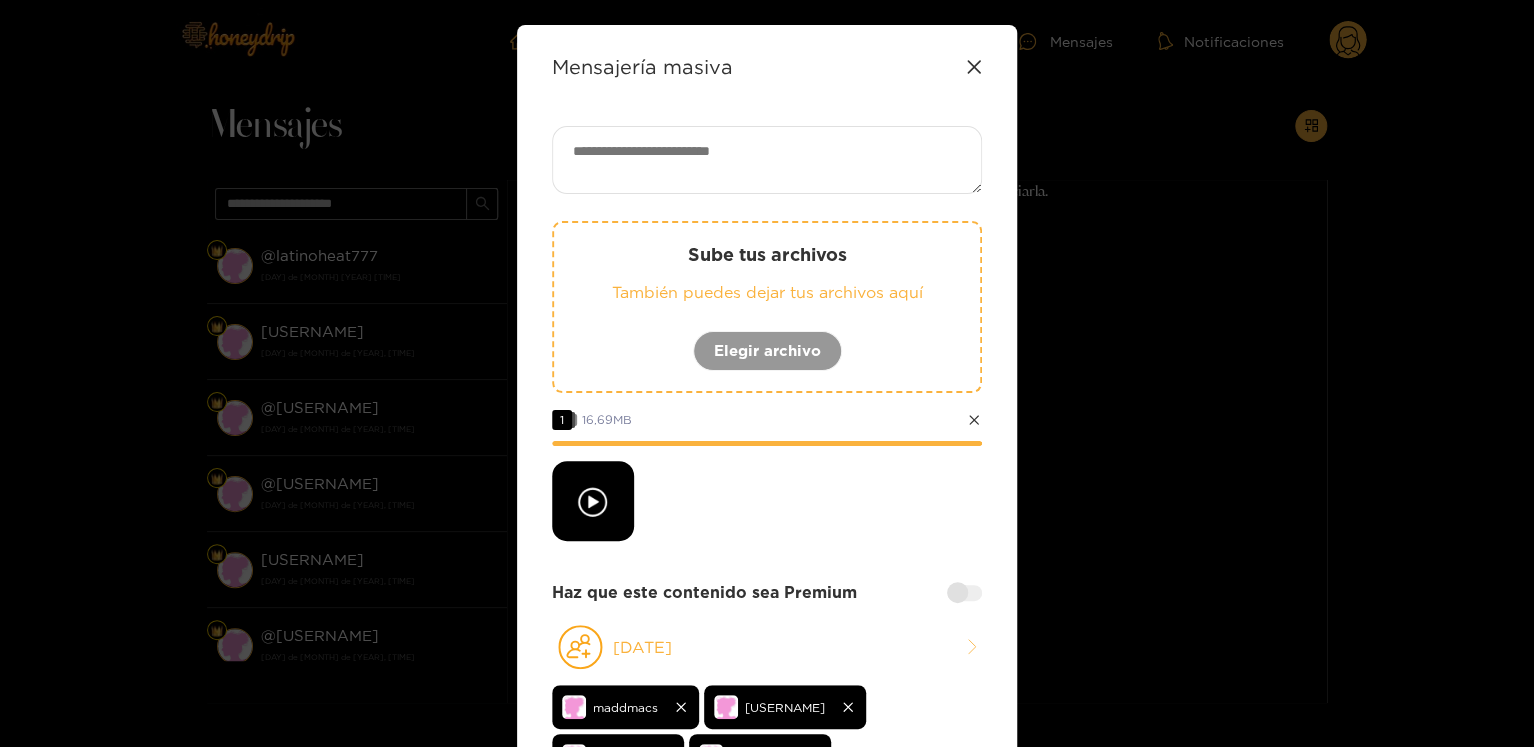 click at bounding box center [964, 593] 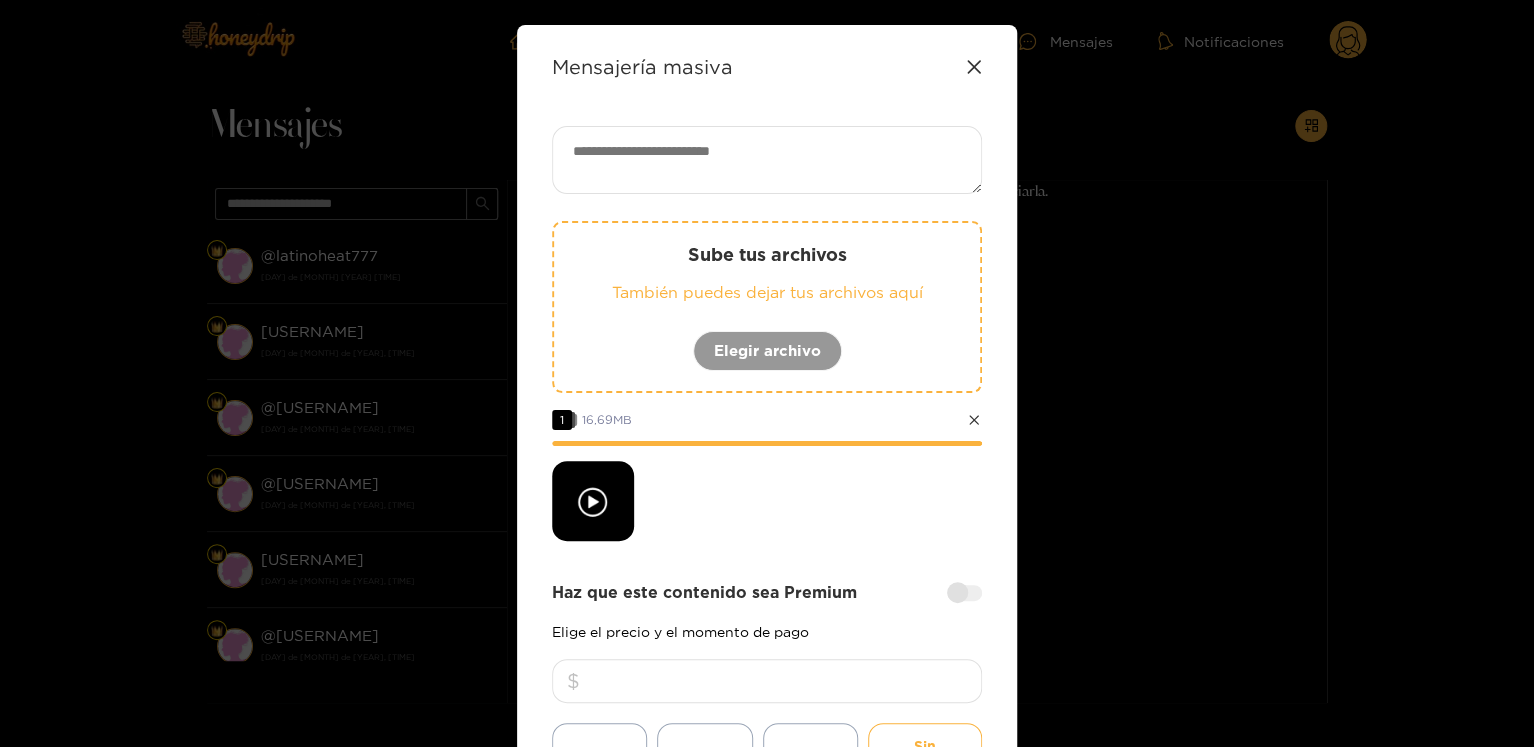 click at bounding box center [767, 681] 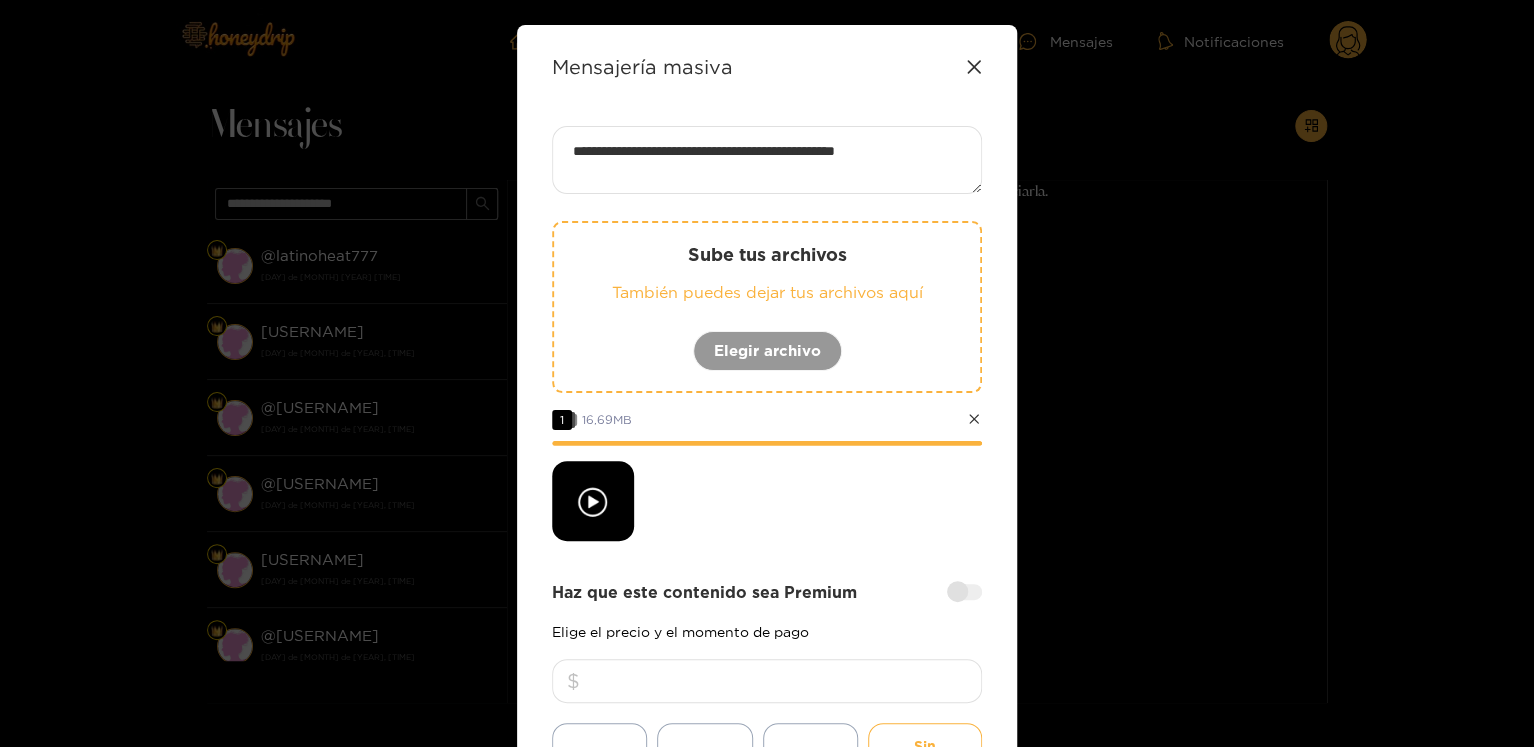 type on "**********" 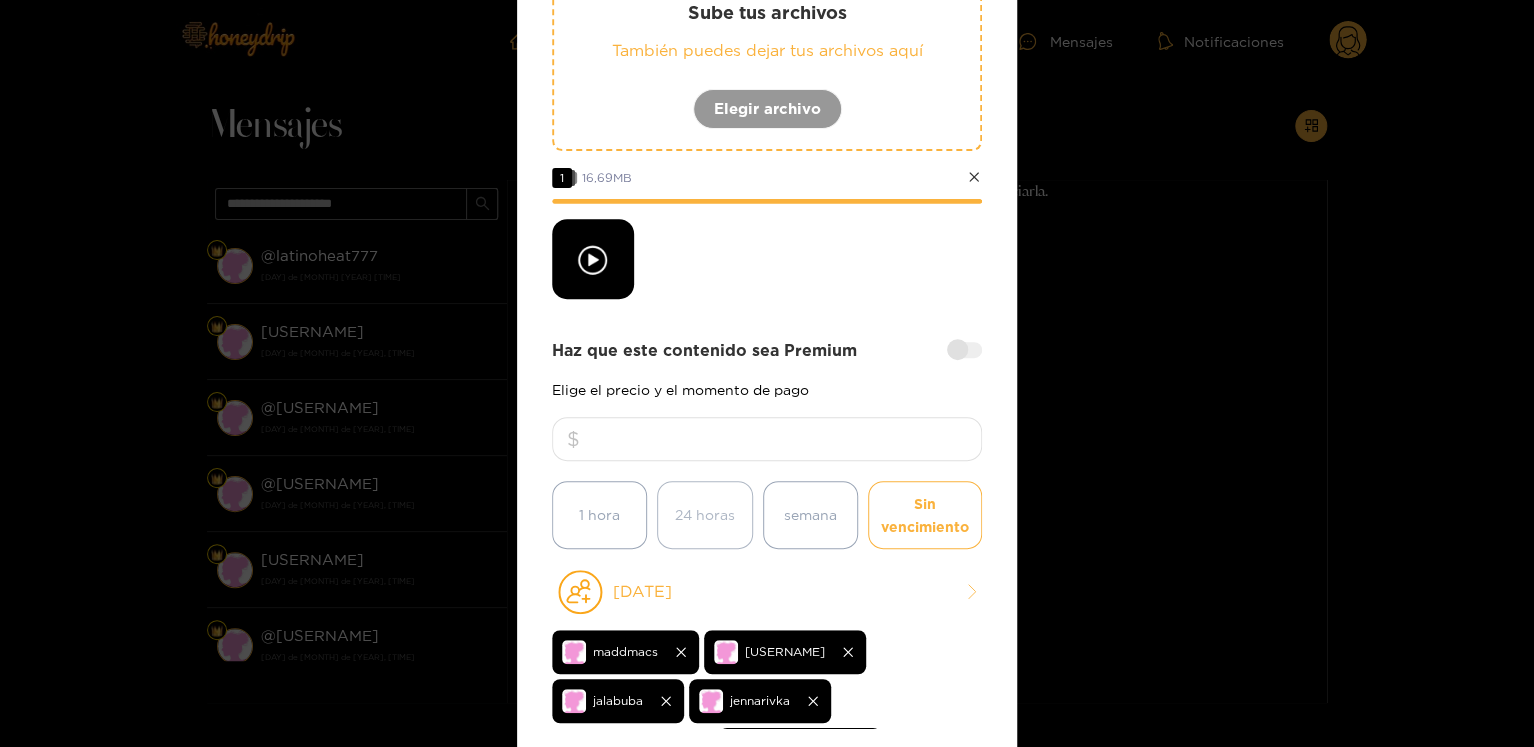 scroll, scrollTop: 436, scrollLeft: 0, axis: vertical 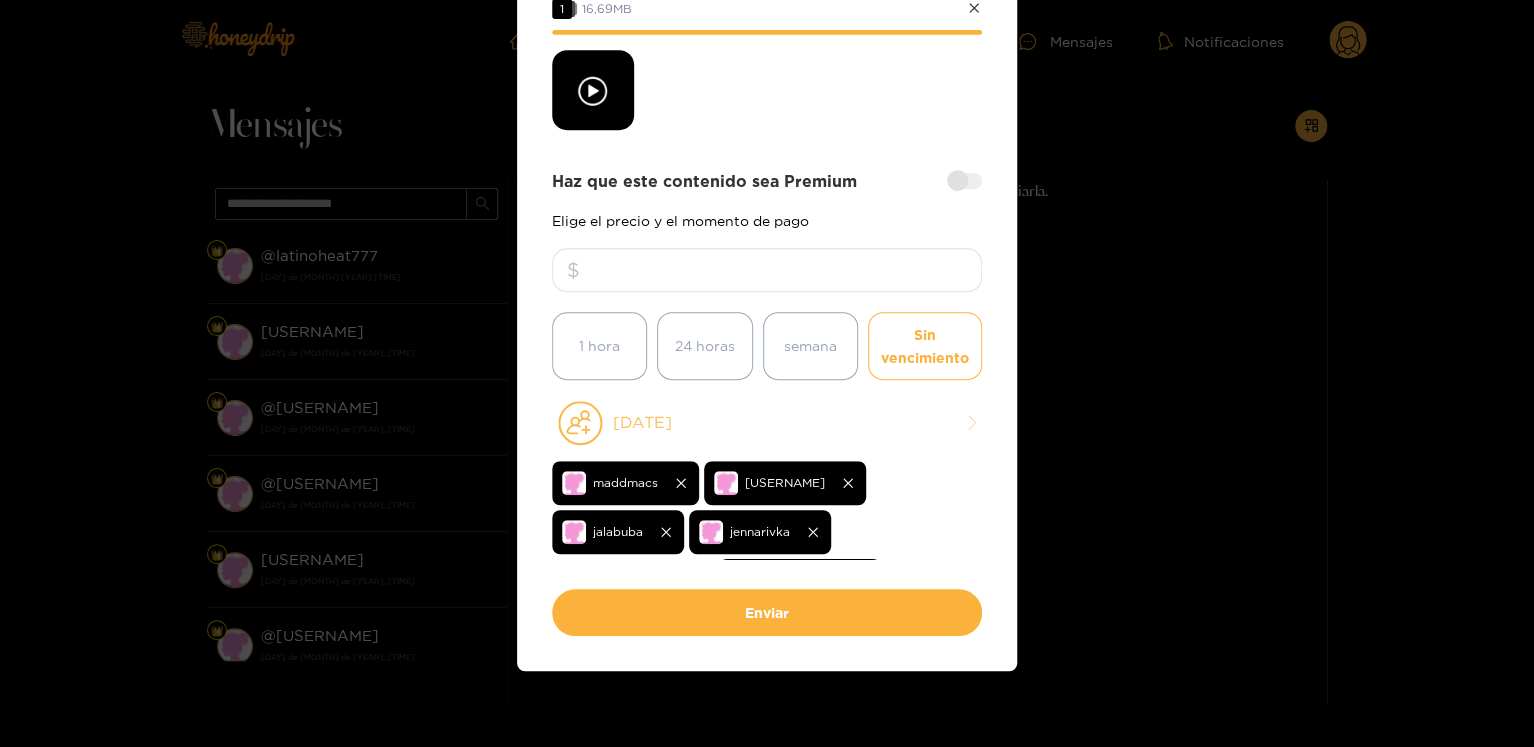 type on "**********" 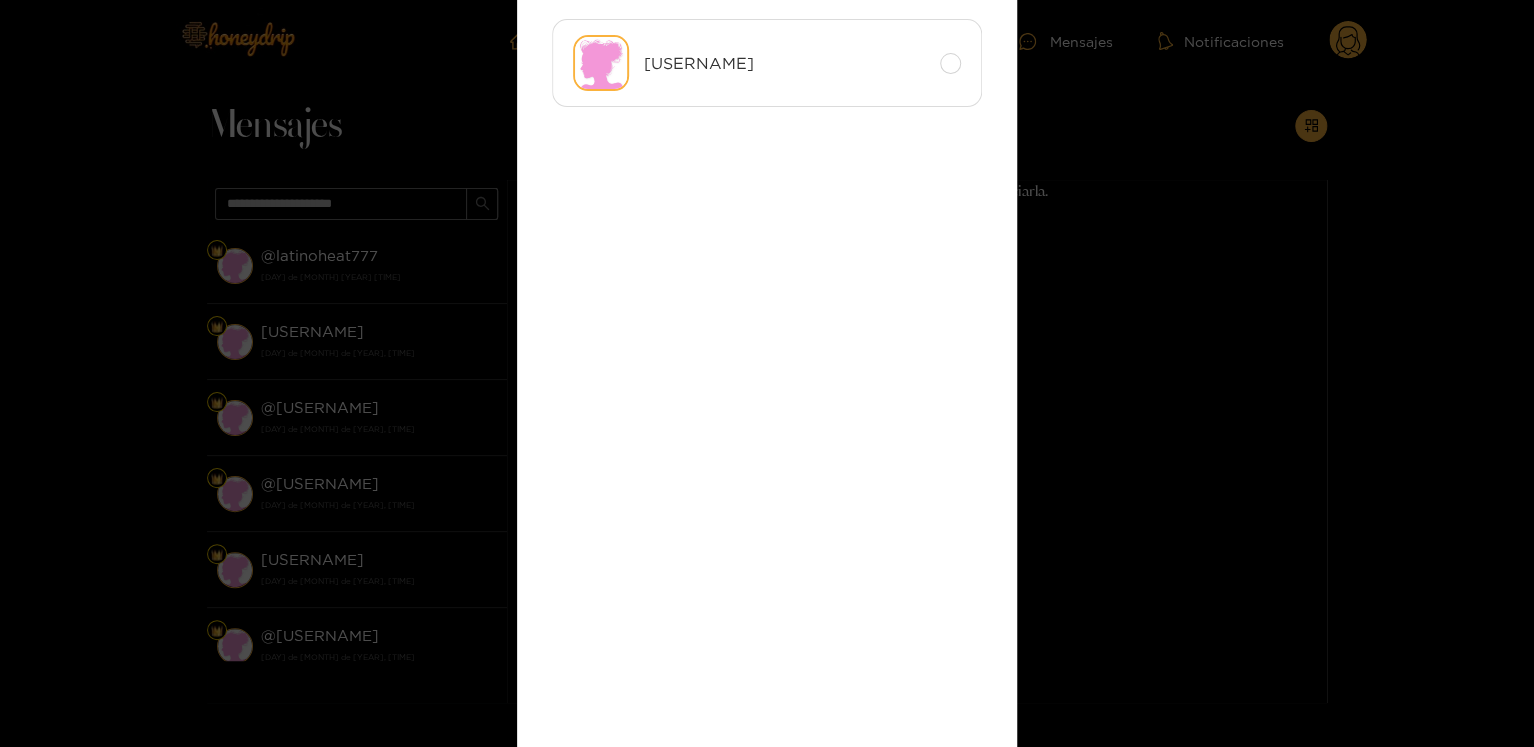 scroll, scrollTop: 436, scrollLeft: 0, axis: vertical 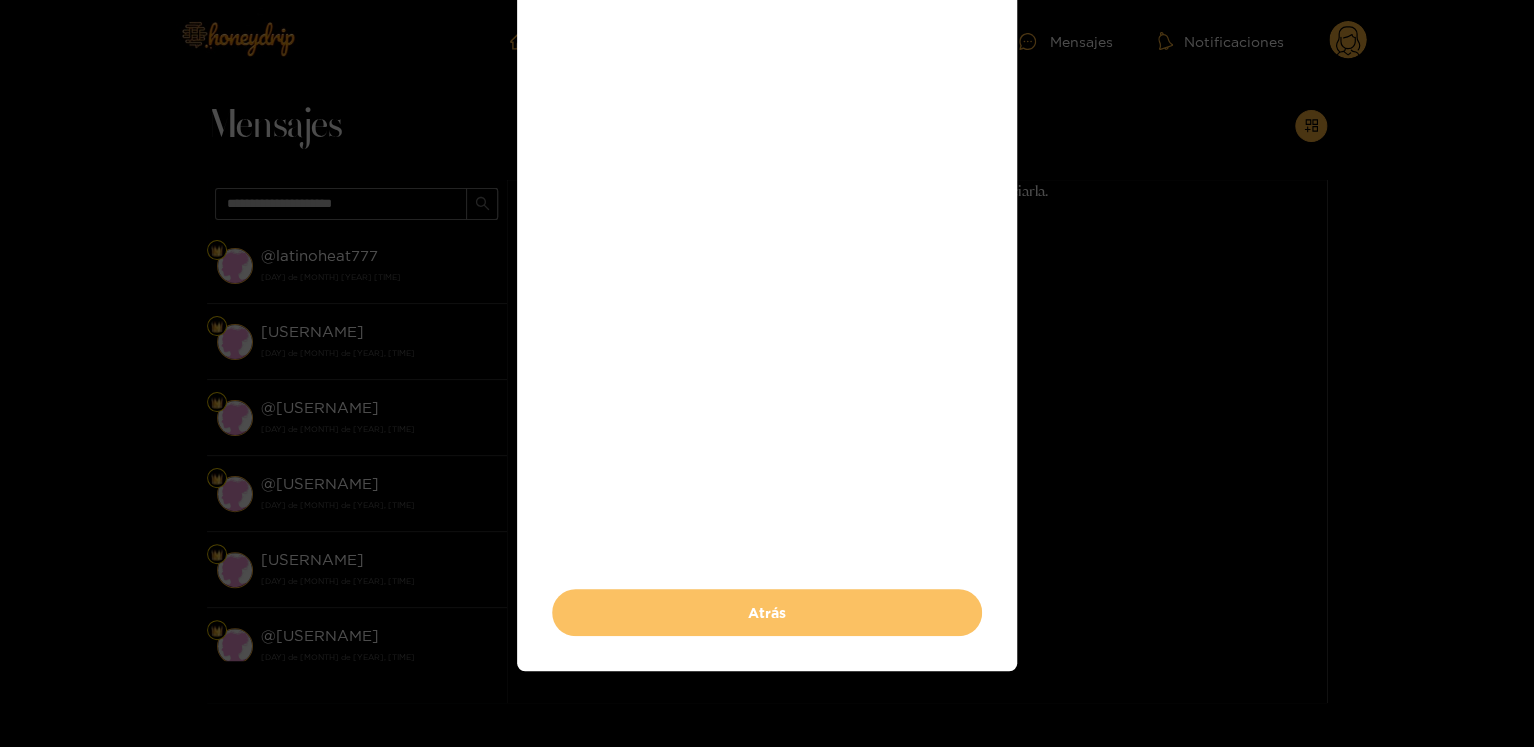 click on "Atrás" at bounding box center (767, 612) 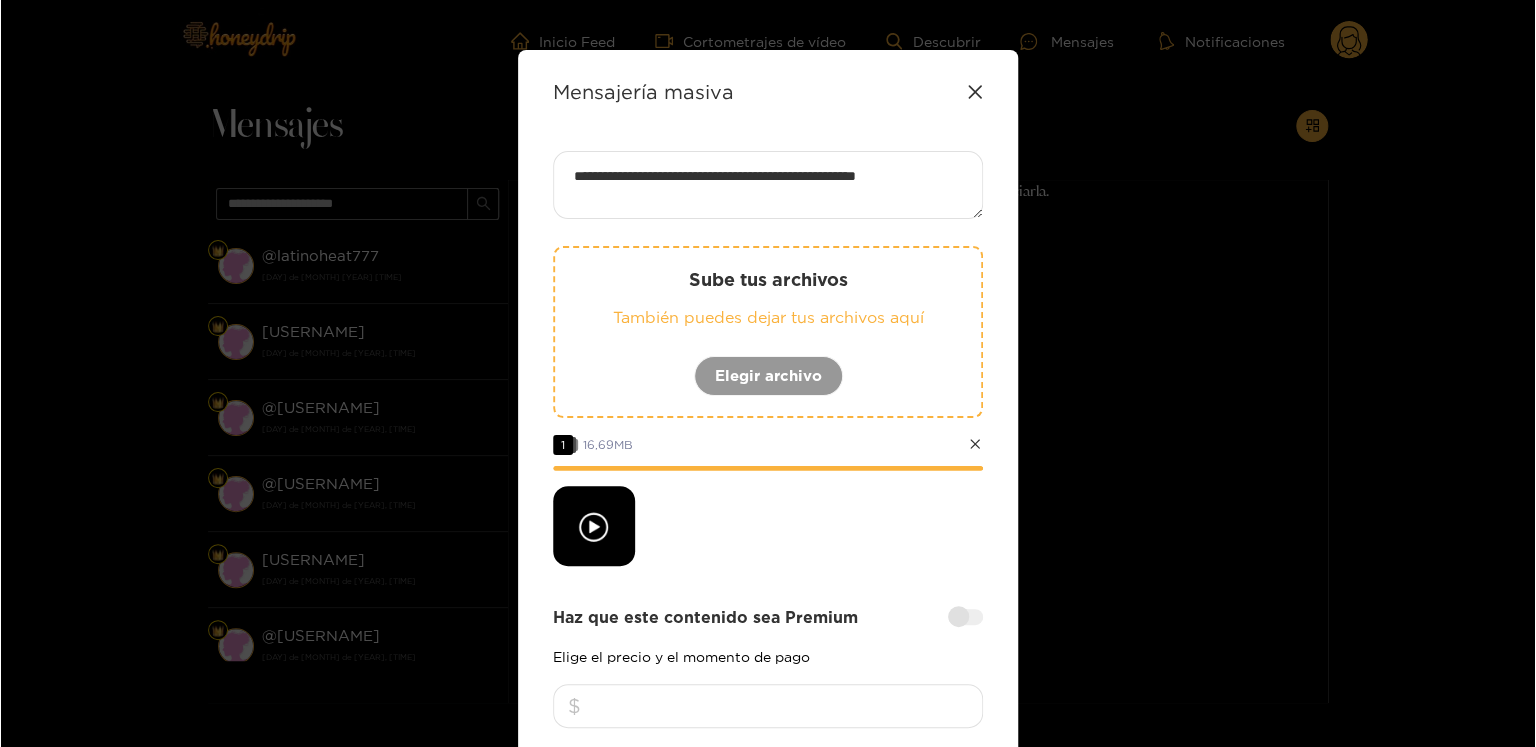 scroll, scrollTop: 436, scrollLeft: 0, axis: vertical 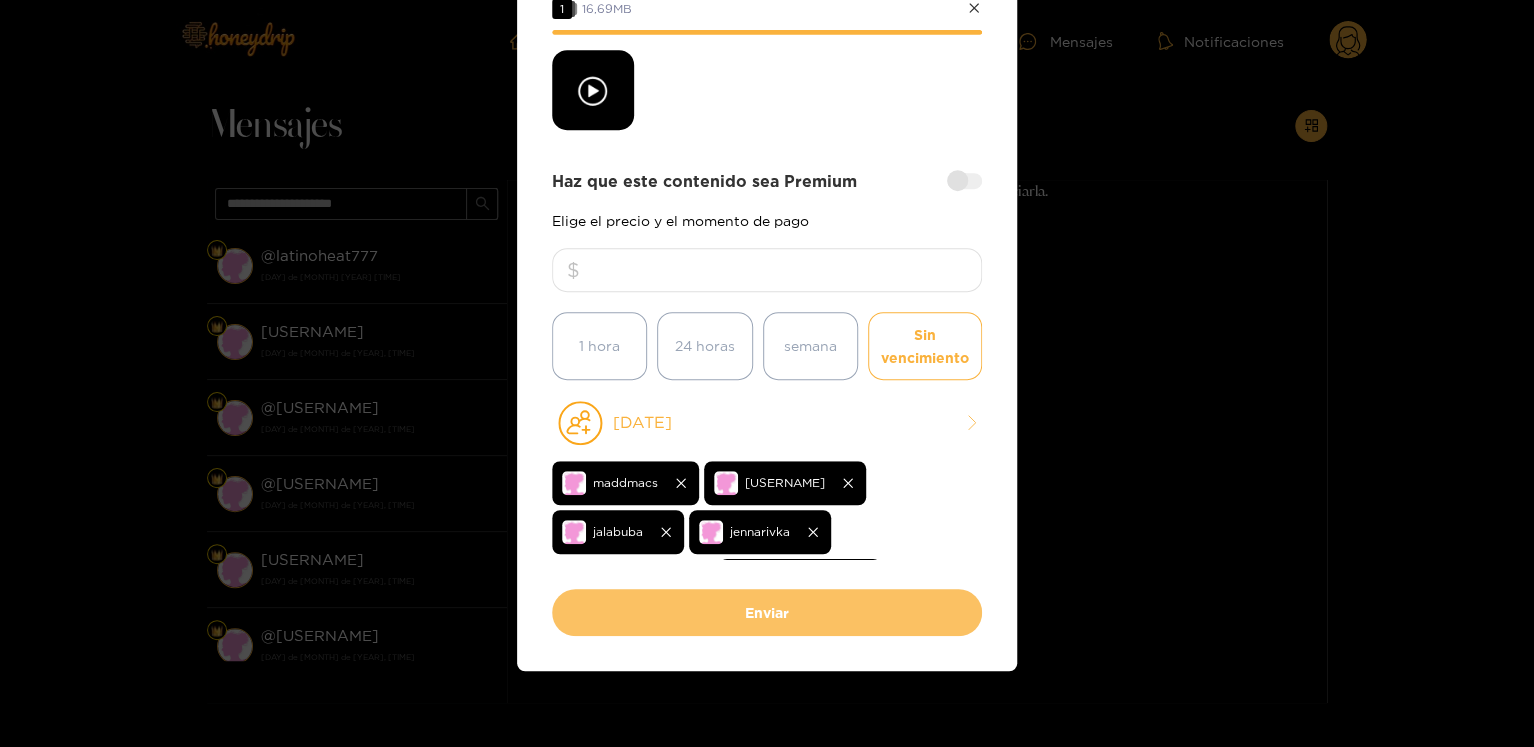 click on "Enviar" at bounding box center (767, 612) 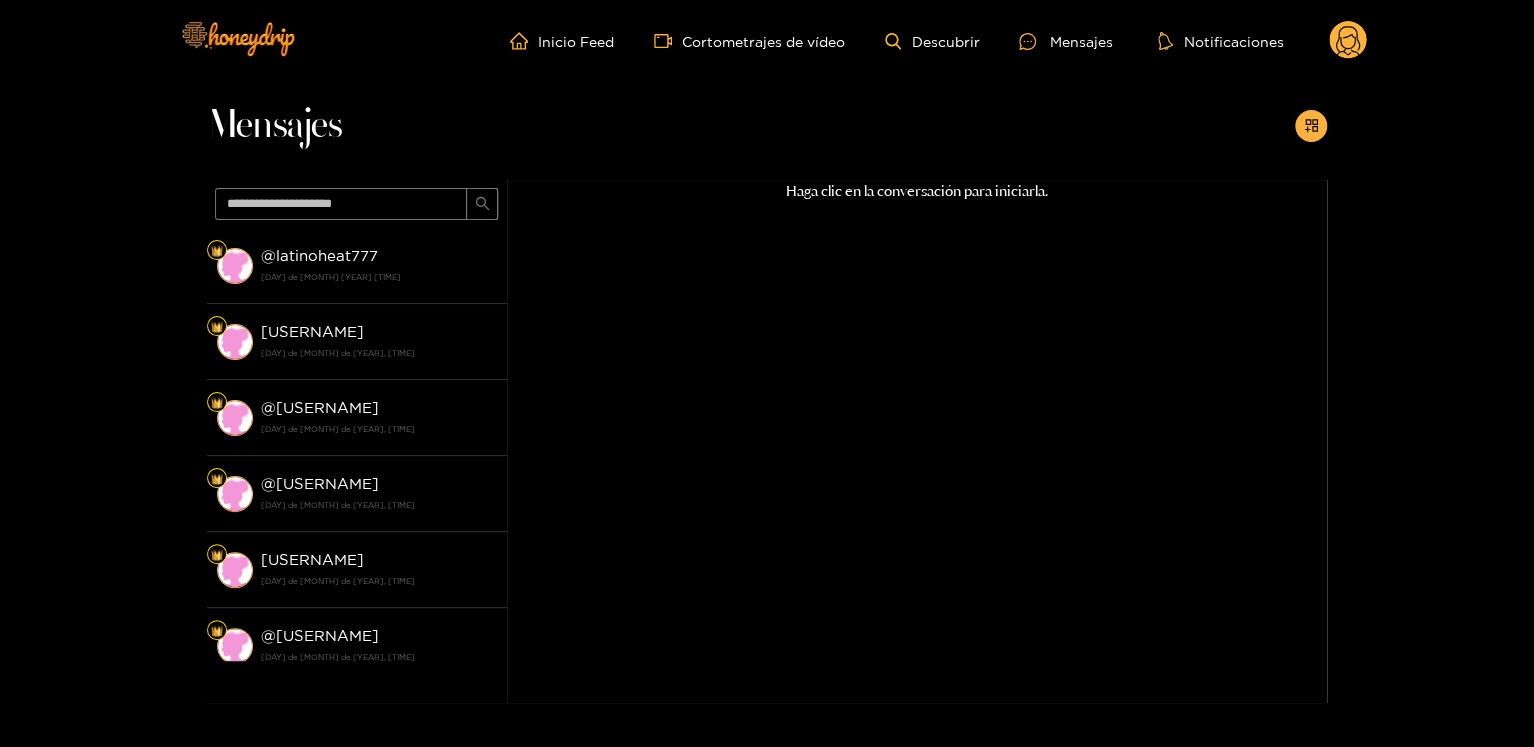 click 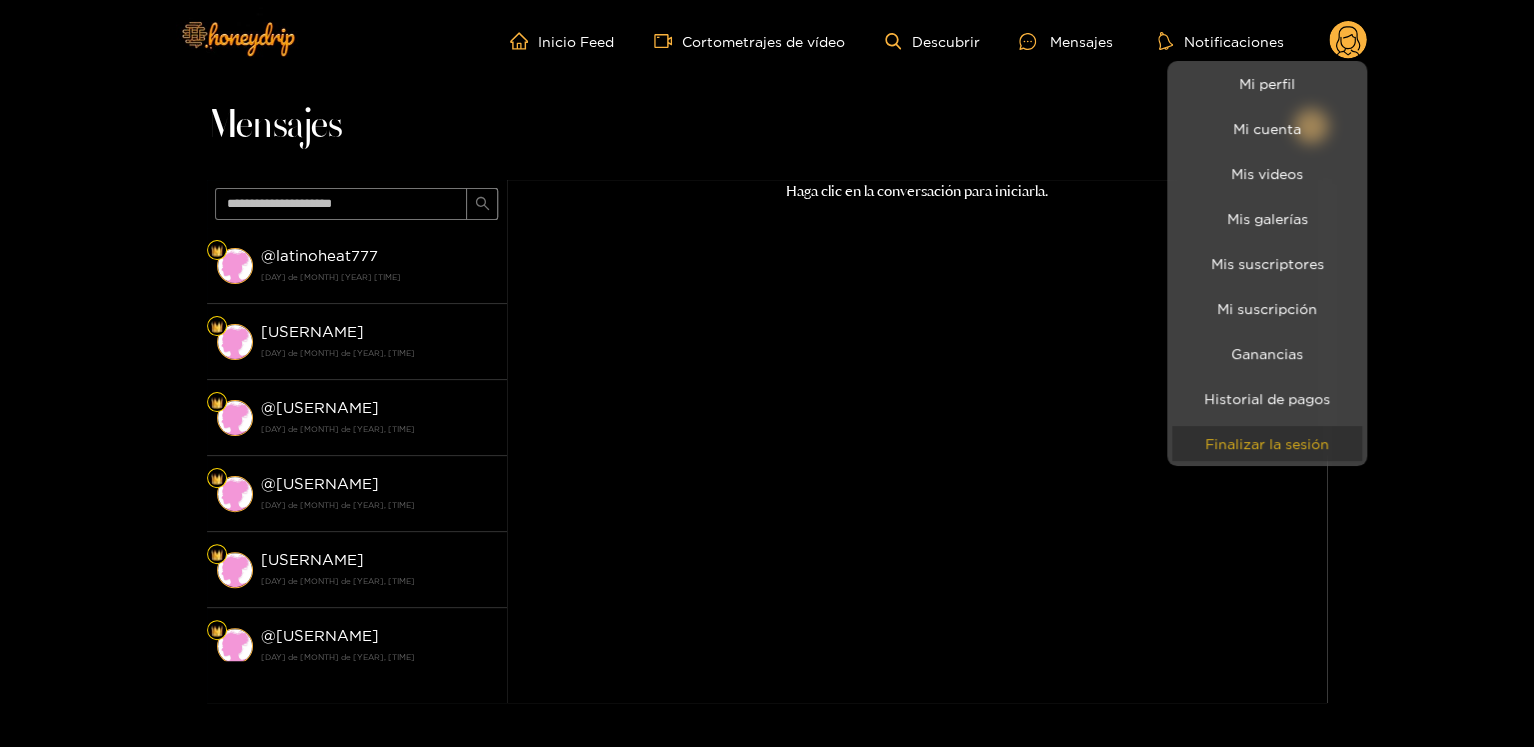click on "Finalizar la sesión" at bounding box center (1267, 443) 